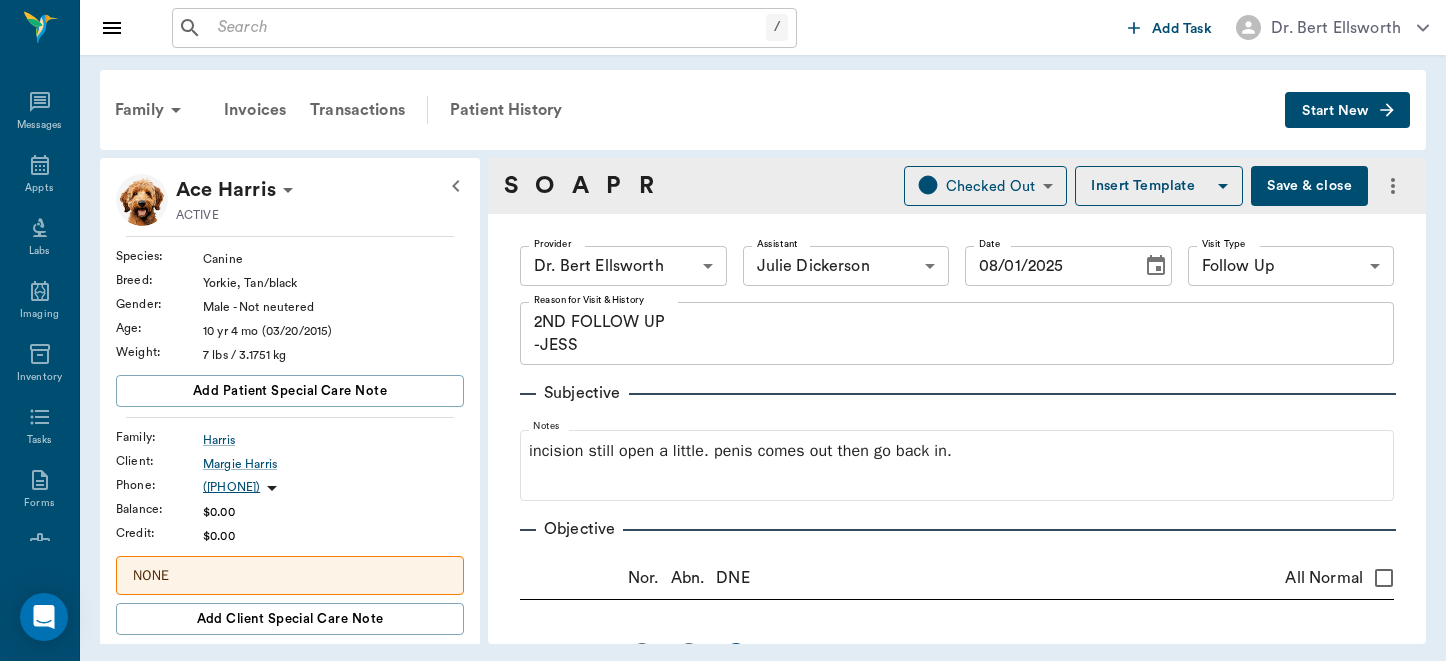 scroll, scrollTop: 0, scrollLeft: 0, axis: both 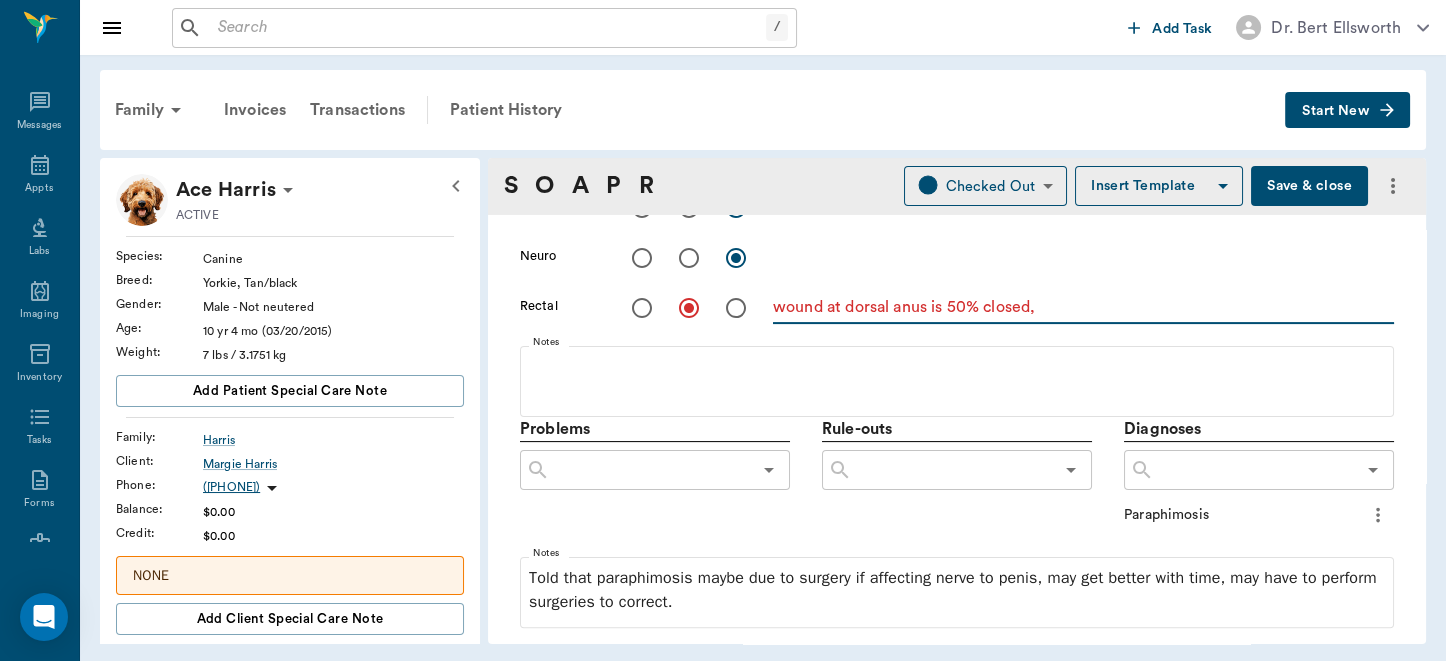 click on "wound at dorsal anus is 50% closed," at bounding box center [1083, 307] 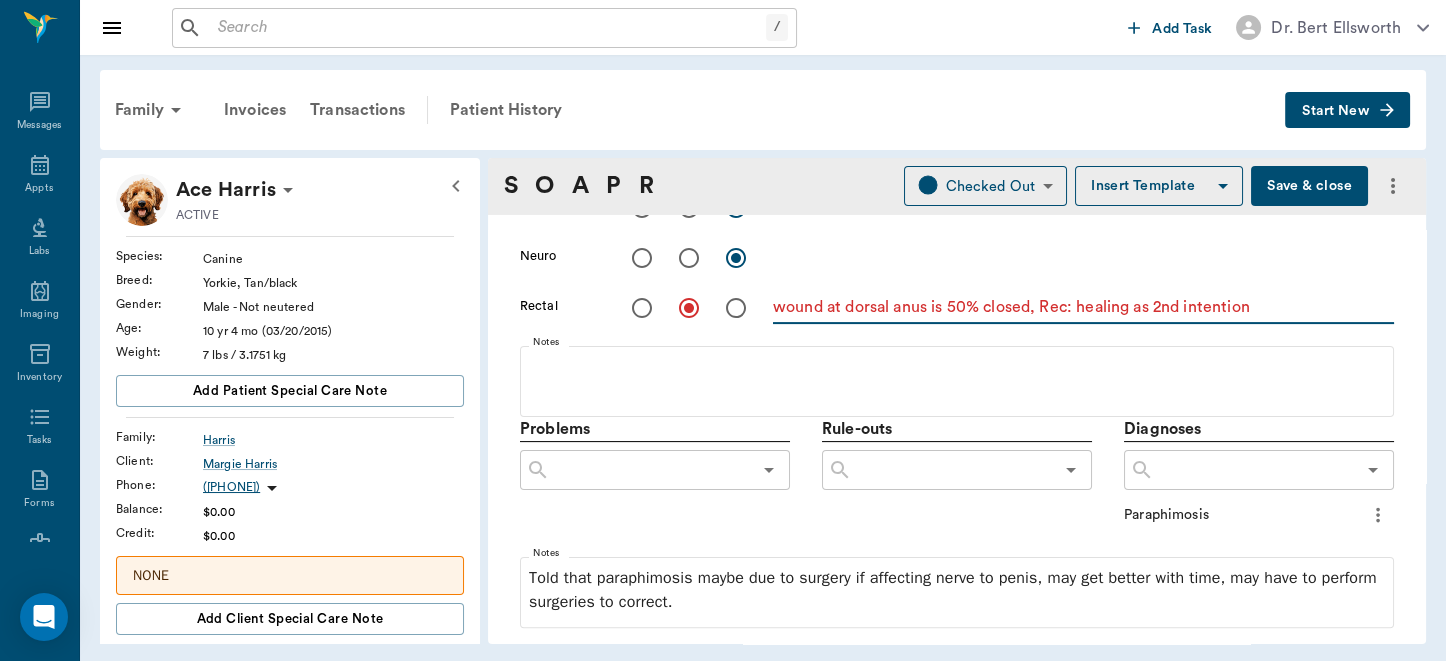 type on "wound at dorsal anus is 50% closed, Rec: healing as 2nd intention" 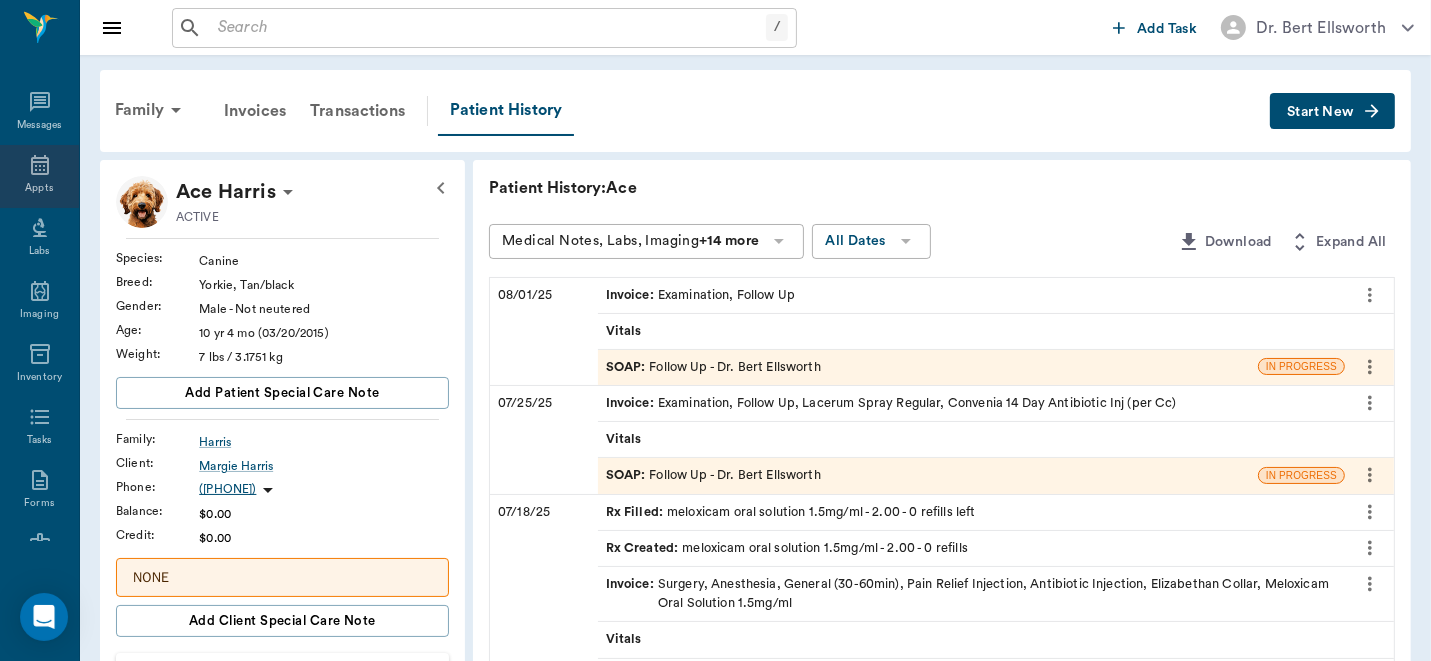 click on "Appts" at bounding box center (39, 188) 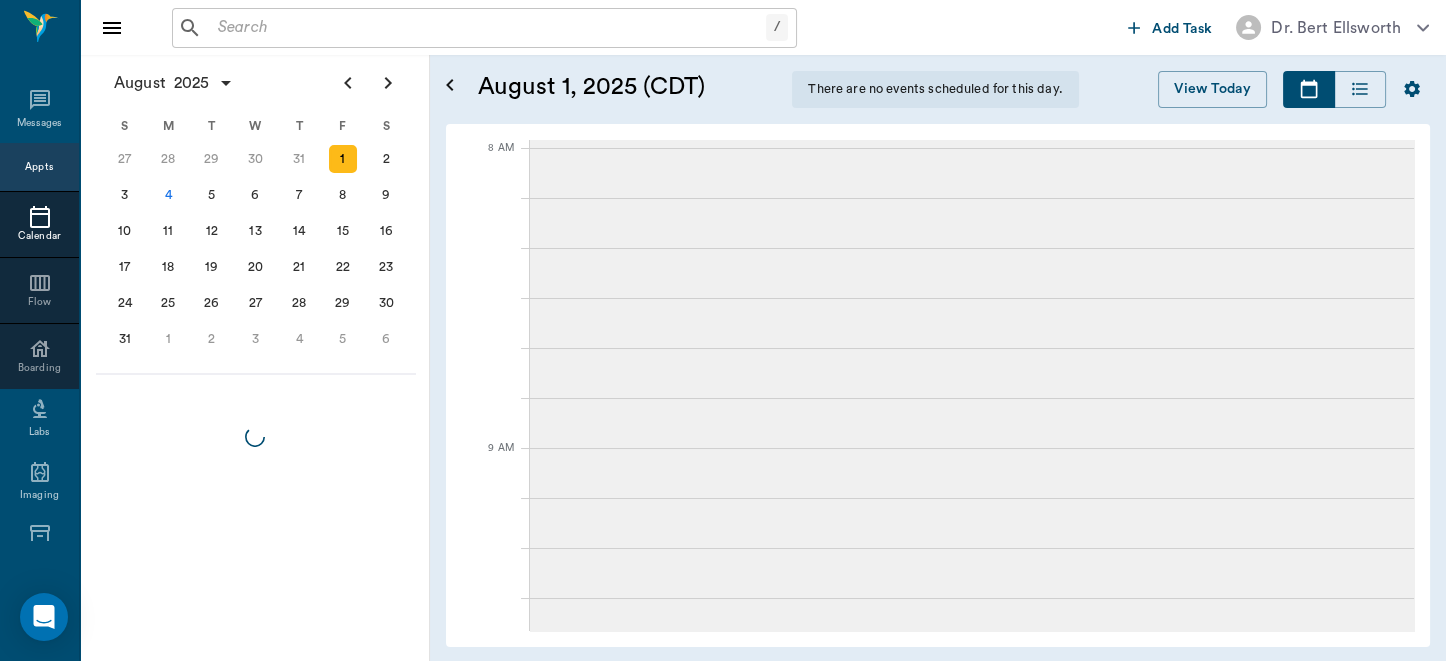 click on "Appts" at bounding box center [39, 167] 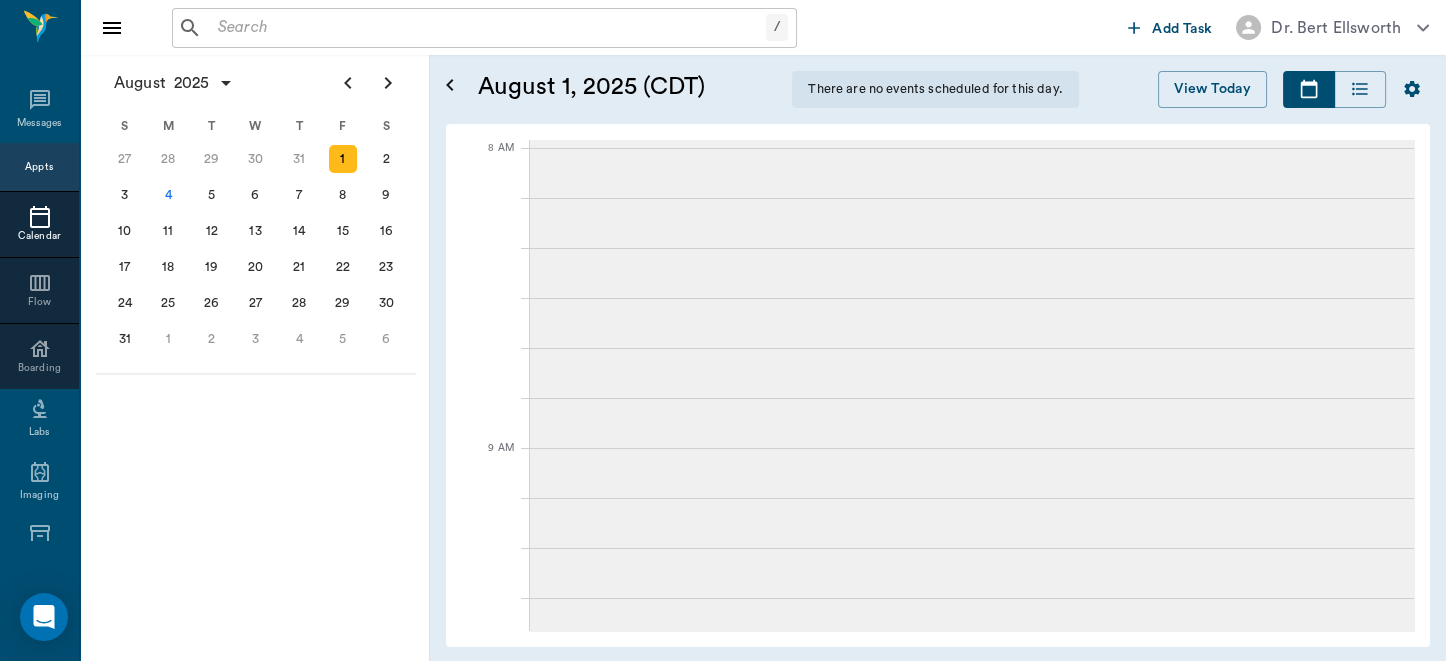 click on "1" at bounding box center [343, 159] 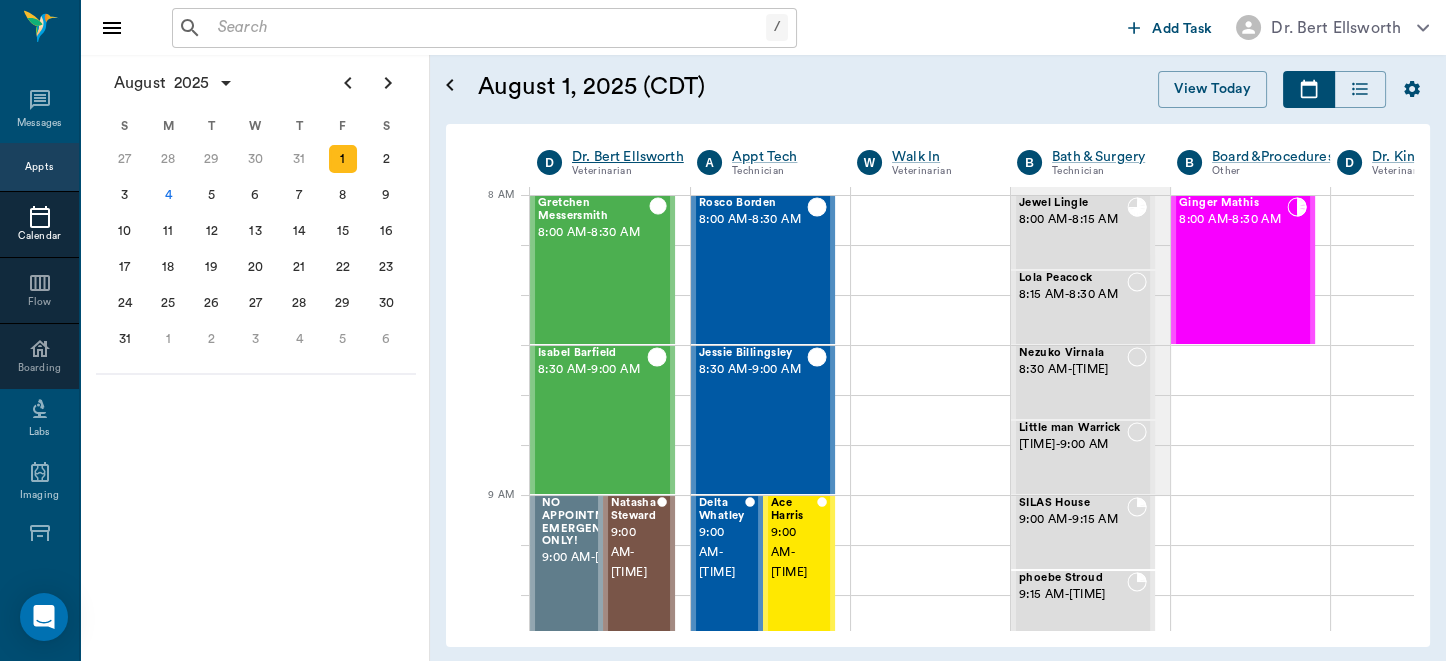 scroll, scrollTop: 0, scrollLeft: 0, axis: both 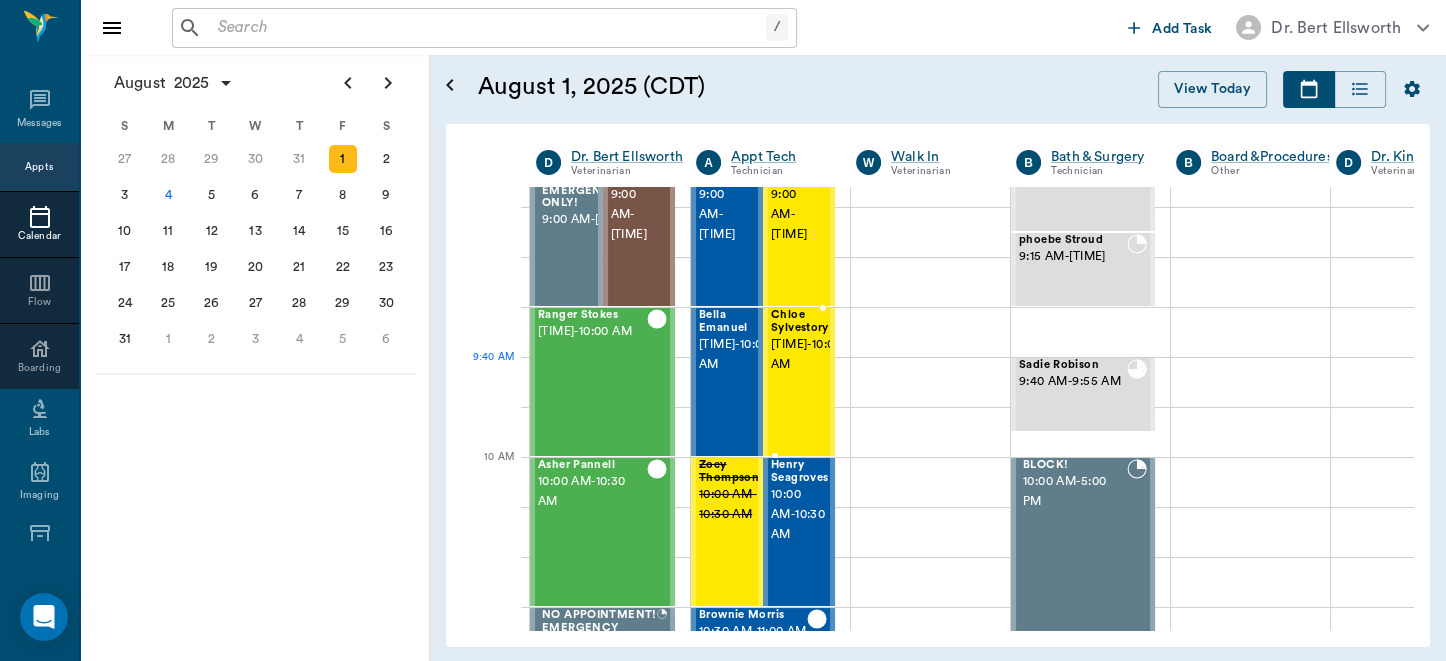click on "9:30 AM  -  10:00 AM" at bounding box center [806, 355] 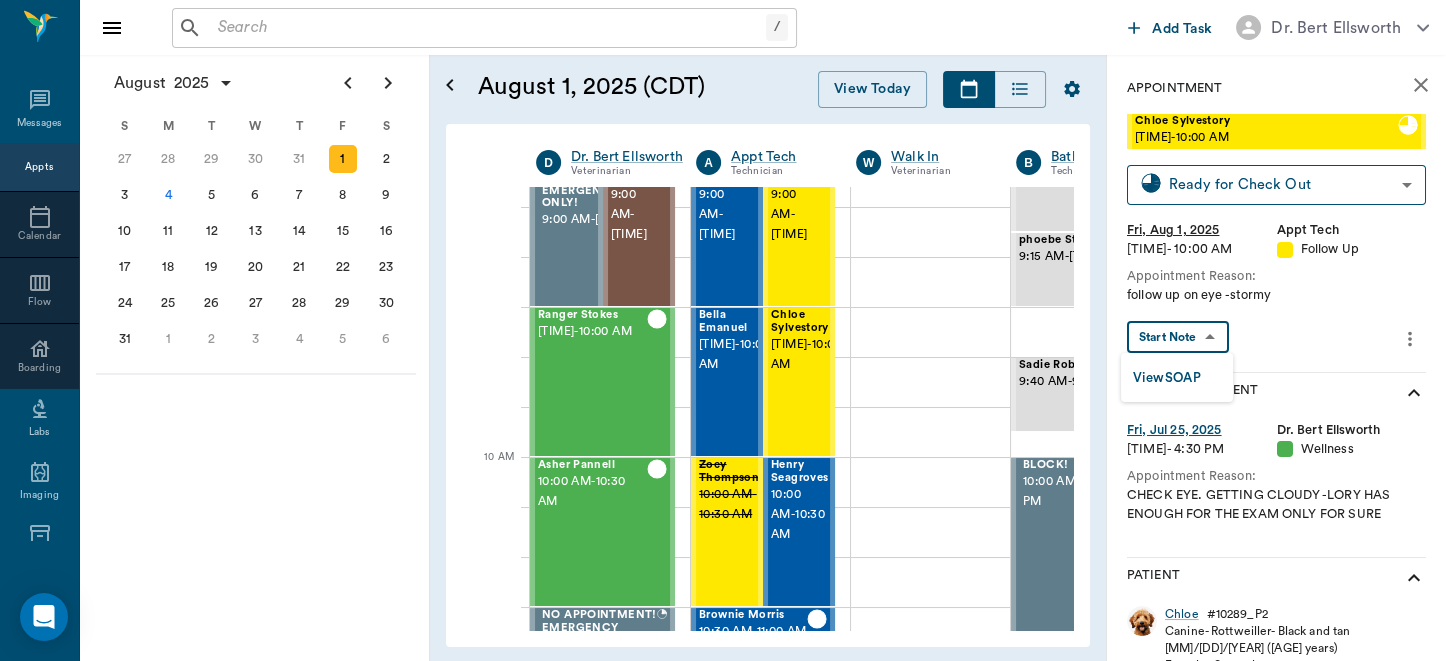 click on "/ ​ Add Task Dr. [LAST] Nectar Messages Appts Calendar Flow Boarding Labs Imaging Inventory Tasks Forms Staff Reports Lookup Settings August 2025 S M T W T F S 29 30 Jul 1 2 3 4 5 6 7 8 9 10 11 12 13 14 15 16 17 18 19 20 21 22 23 24 25 26 27 28 29 30 31 Aug 1 2 3 4 5 6 7 8 9 S M T W T F S 27 28 29 30 31 Aug 1 2 3 4 5 6 7 8 9 10 11 12 13 14 15 16 17 18 19 20 21 22 23 24 25 26 27 28 29 30 31 Sep 1 2 3 4 5 6 S M T W T F S 31 Sep 1 2 3 4 5 6 7 8 9 10 11 12 13 14 15 16 17 18 19 20 21 22 23 24 25 26 27 28 29 30 Oct 1 2 3 4 5 6 7 8 9 10 11 August 1, 2025 (CDT) View Today August 2025 Today 1 Fri Aug 2025 D Dr. [LAST] Veterinarian A Appt Tech Technician W Walk In Veterinarian B Bath & Surgery Technician B Board &Procedures Other D Dr. [LAST] Veterinarian 8 AM 9 AM 10 AM 11 AM 12 PM 1 PM 2 PM 3 PM 4 PM 5 PM 6 PM 7 PM 8 PM 9:30 AM [FIRST] [LAST] 8:00 AM  -  8:30 AM [FIRST] [LAST] 8:30 AM  -  9:00 AM NO APPOINTMENT! EMERGENCY ONLY! 9:00 AM  -  9:30 AM [FIRST] [LAST] 9:00 AM  -  9:30 AM  -" at bounding box center [723, 330] 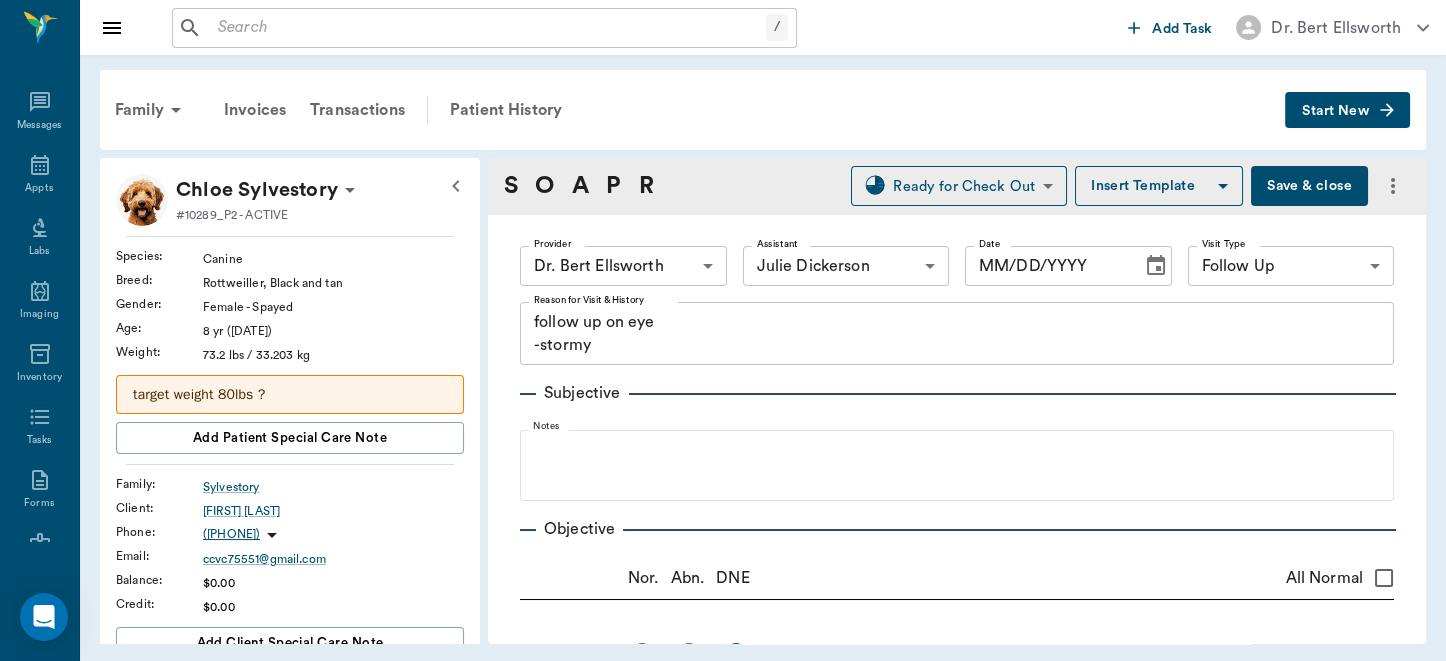 type on "[ID]" 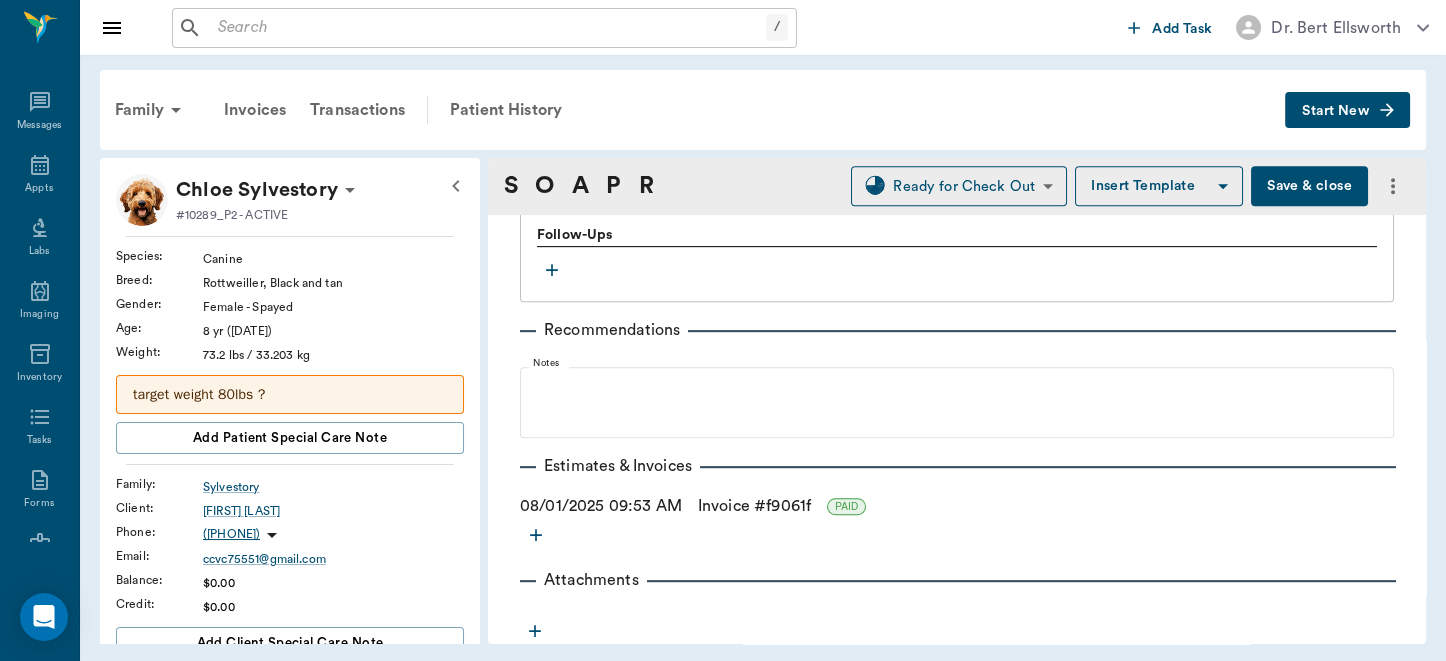 scroll, scrollTop: 827, scrollLeft: 0, axis: vertical 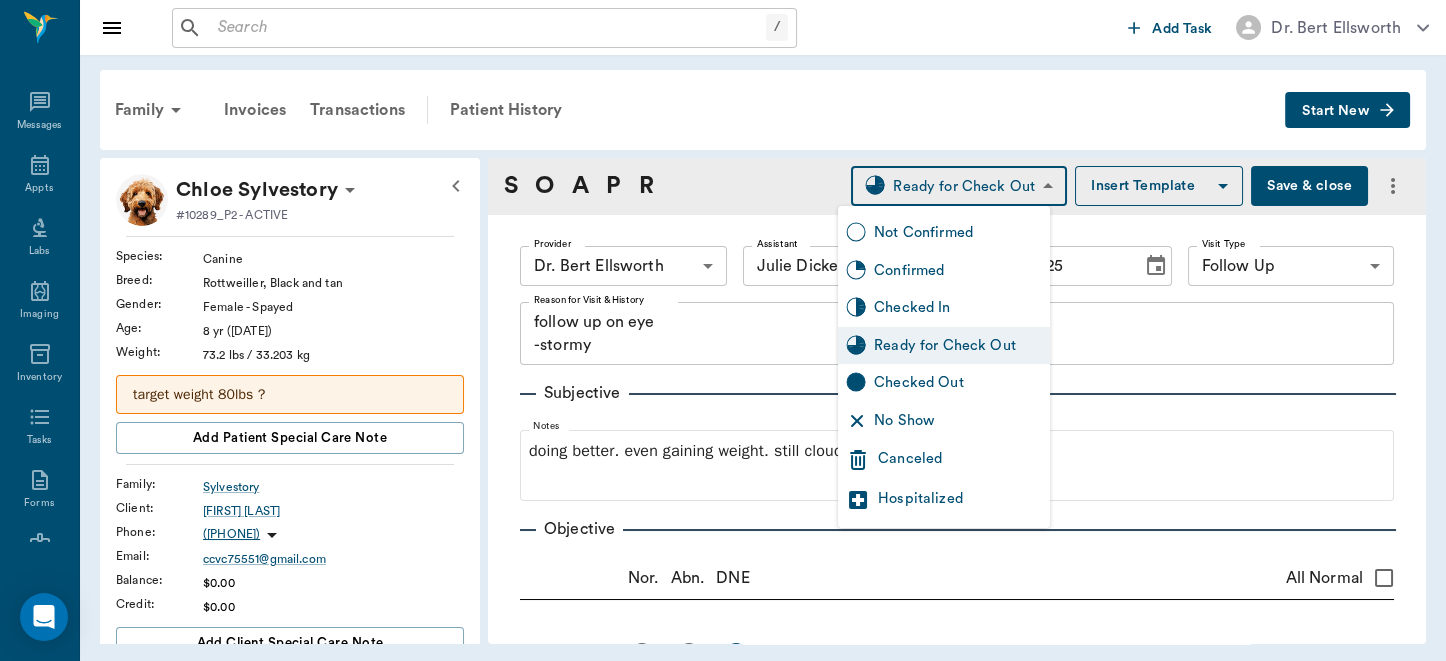 click on "/ ​ Add Task Dr. Bert Ellsworth Nectar Messages Appts Labs Imaging Inventory Tasks Forms Staff Reports Lookup Settings Family Invoices Transactions Patient History Start New Chloe Sylvestory #10289_P2 - ACTIVE Species : Canine Breed : Rottweiller, Black and tan Gender : Female - Spayed Age : 8 yr (07/25/2017) Weight : 73.2 lbs / 33.203 kg target weight 80lbs ? Add patient Special Care Note Family : Sylvestory Client : Crystal Silvestre Phone : ([PHONE]) Email : ccvc75551@gmail.com Balance : $0.00 Credit : $0.00 Add client Special Care Note Patient Vitals Weight BCS HR Temp Resp BP Dia Pain Perio Score ( lb ) Date 08/01/25 9AM 0 20 40 60 80 Ongoing diagnosis Current Rx neo poly gramicidin ( npg ) ophthalmic solution 07/25/26 dexamethasone eye drops 07/25/26 meloxicam tablet 7.5mg 07/25/26 enrofloxacin solution 125mg/ml 07/25/26 Reminders Pro-heart Hw Prev 6 Month 71-100lbs 10/21/25 Heartworm Antigen Test 04/21/26 Rabies Vaccination Canine 1 Yr 07/27/26 Upcoming appointments Schedule Appointment" at bounding box center (723, 330) 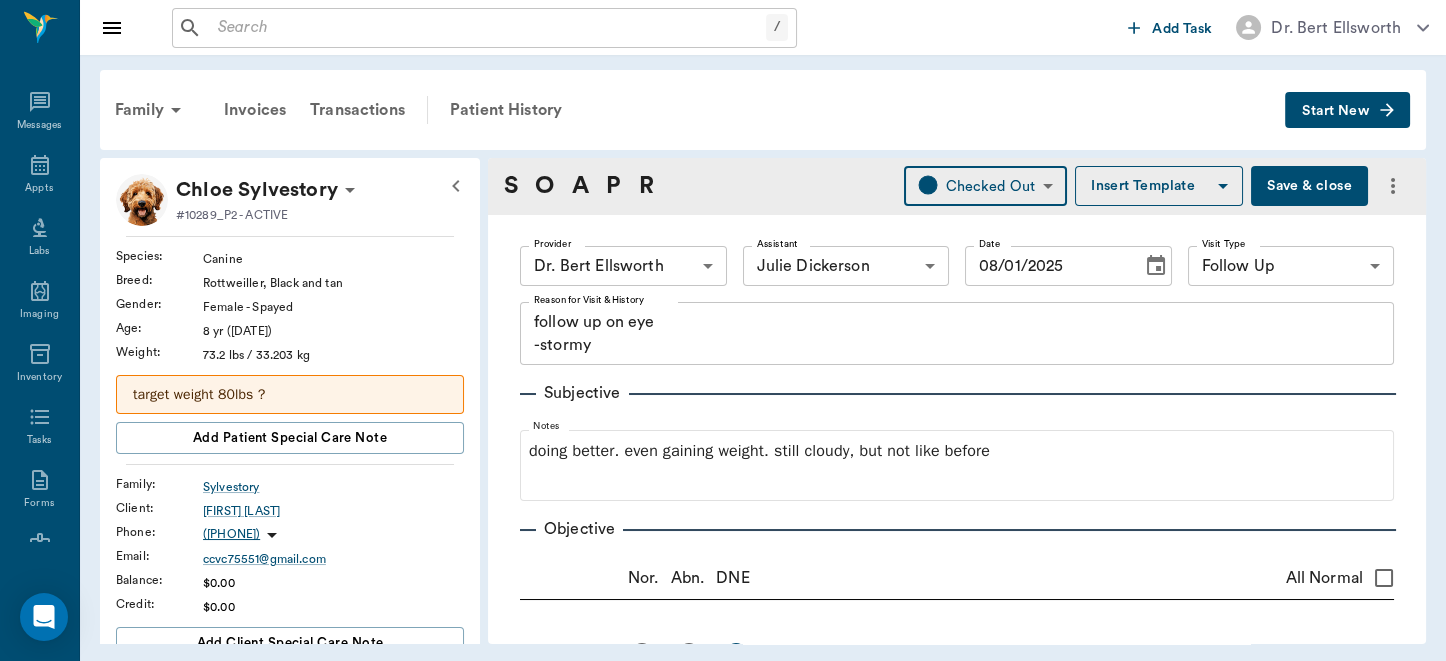 click on "Save & close" at bounding box center (1309, 186) 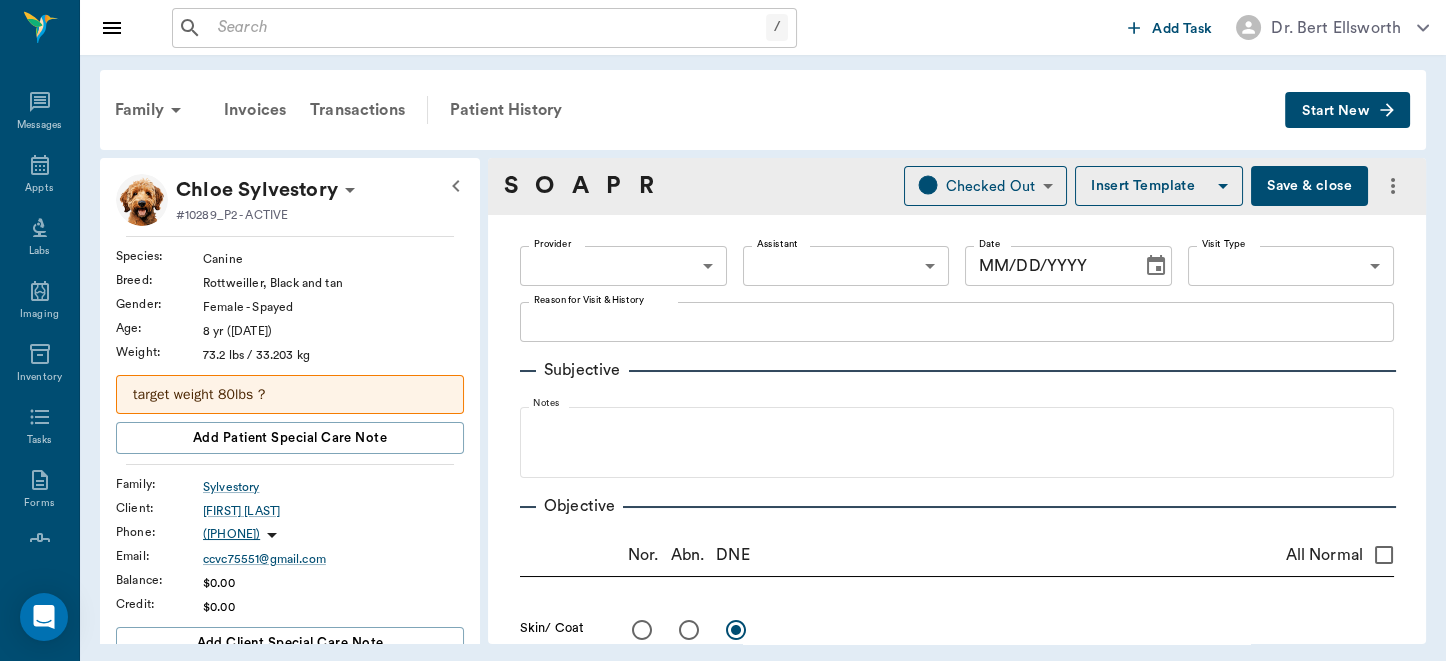 type on "[ID]" 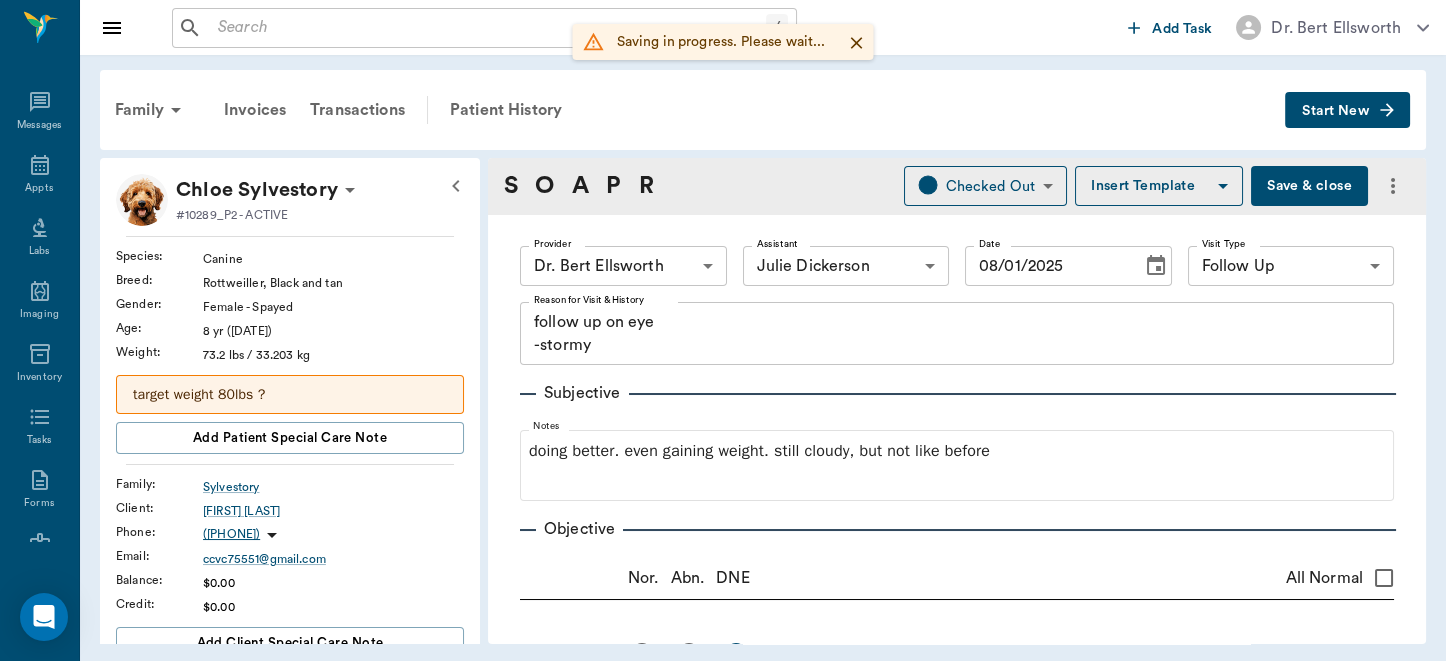 type on "08/01/2025" 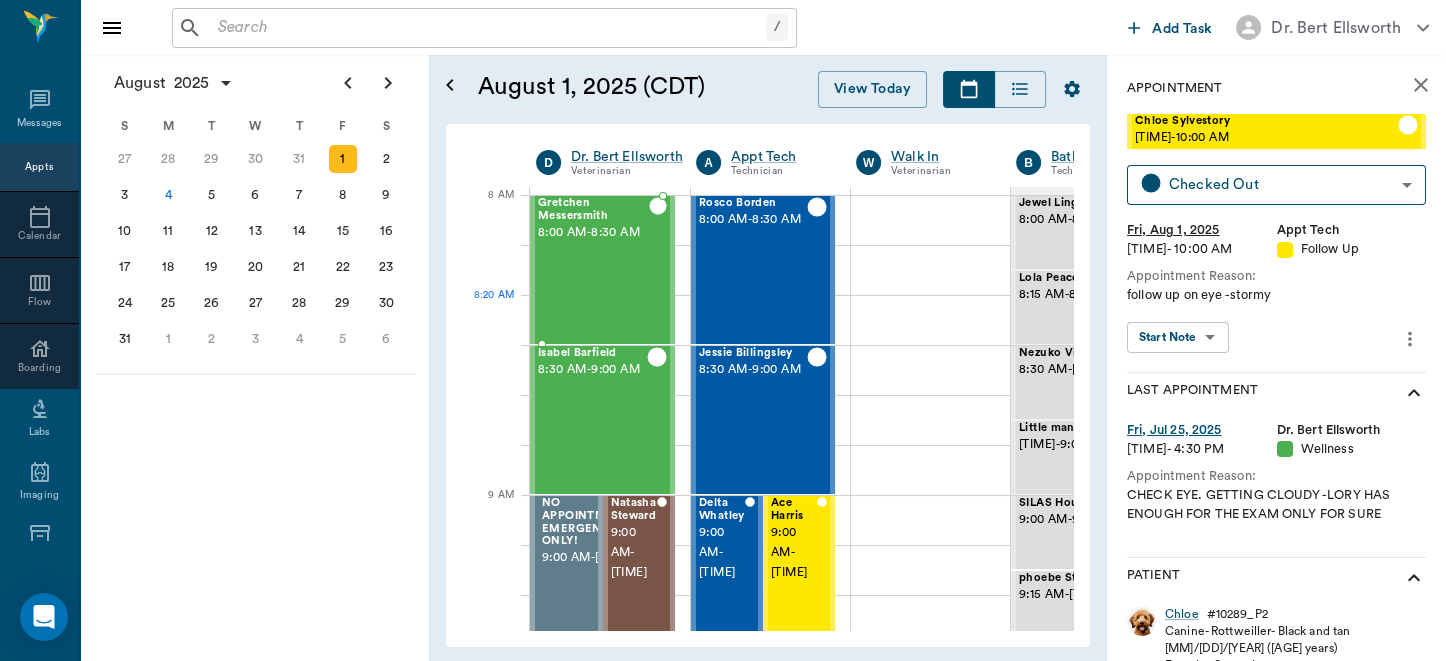 scroll, scrollTop: 0, scrollLeft: 0, axis: both 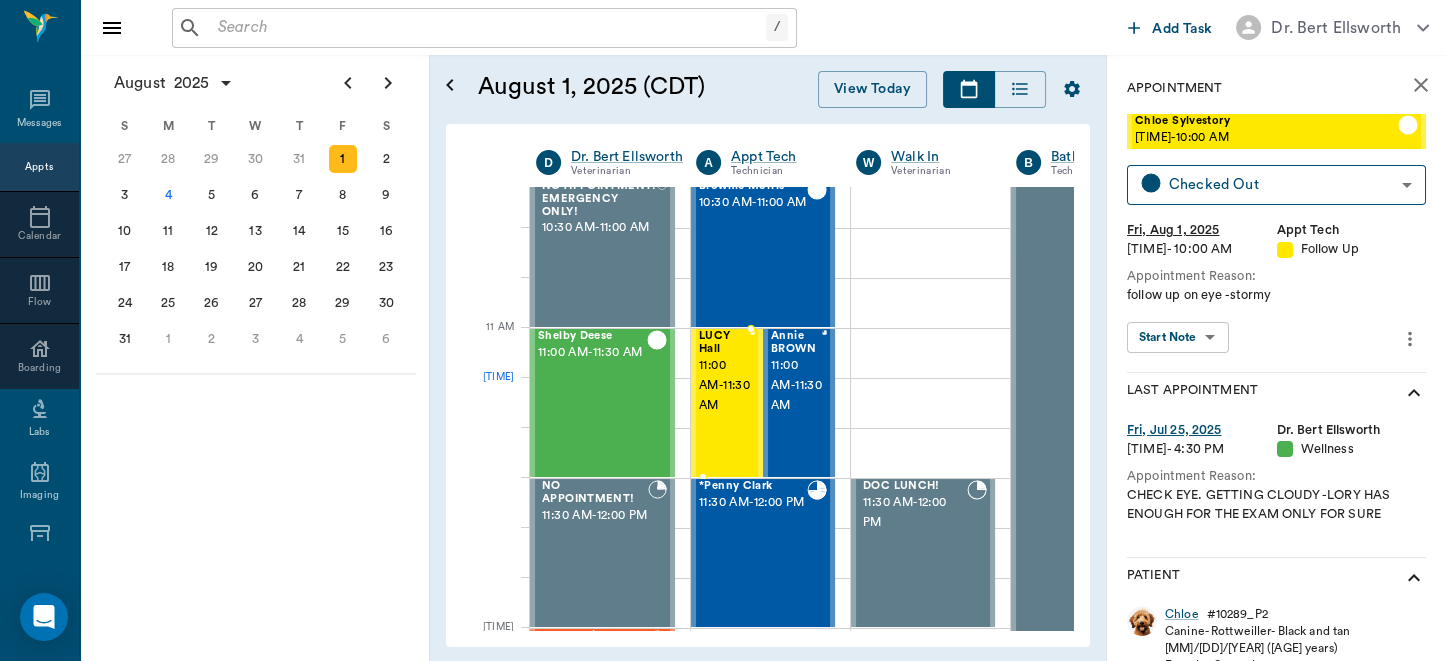 click on "11:00 AM  -  11:30 AM" at bounding box center (724, 386) 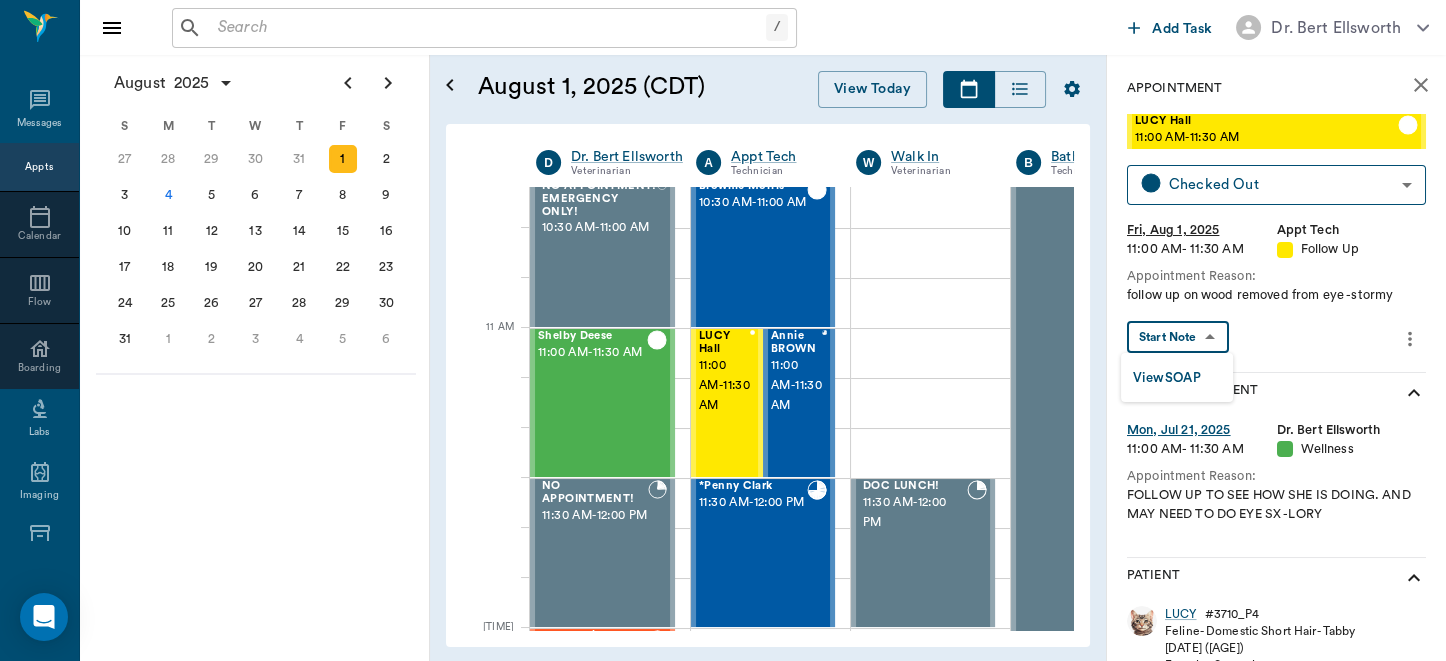 click on "/ ​ Add Task Dr. Bert Ellsworth Nectar Messages Appts Calendar Flow Boarding Labs Imaging Inventory Tasks Forms Staff Reports Lookup Settings August 2025 S M T W T F S 29 30 Jul 1 2 3 4 5 6 7 8 9 10 11 12 13 14 15 16 17 18 19 20 21 22 23 24 25 26 27 28 29 30 31 Aug 1 2 3 4 5 6 7 8 9 S M T W T F S 27 28 29 30 31 Aug 1 2 3 4 5 6 7 8 9 10 11 12 13 14 15 16 17 18 19 20 21 22 23 24 25 26 27 28 29 30 31 Sep 1 2 3 4 5 6 S M T W T F S 31 Sep 1 2 3 4 5 6 7 8 9 10 11 12 13 14 15 16 17 18 19 20 21 22 23 24 25 26 27 28 29 30 Oct 1 2 3 4 5 6 7 8 9 10 11 August 1, 2025 (CDT) View Today August 2025 Today 1 Fri Aug 2025 D Dr. Bert Ellsworth Veterinarian A Appt Tech Technician W Walk In Veterinarian B Bath & Surgery Technician B Board &Procedures Other D Dr. Kindall Jones Veterinarian 8 AM 9 AM 10 AM 11 AM 12 PM 1 PM 2 PM 3 PM 4 PM 5 PM 6 PM 7 PM 8 PM 10:30 AM Gretchen Messersmith 8:00 AM - 8:30 AM Isabel Barfield 8:30 AM - 9:00 AM NO APPOINTMENT! EMERGENCY ONLY! 9:00 AM - 9:30 AM Natasha Steward 9:00 AM - 9:30 AM" at bounding box center [723, 330] 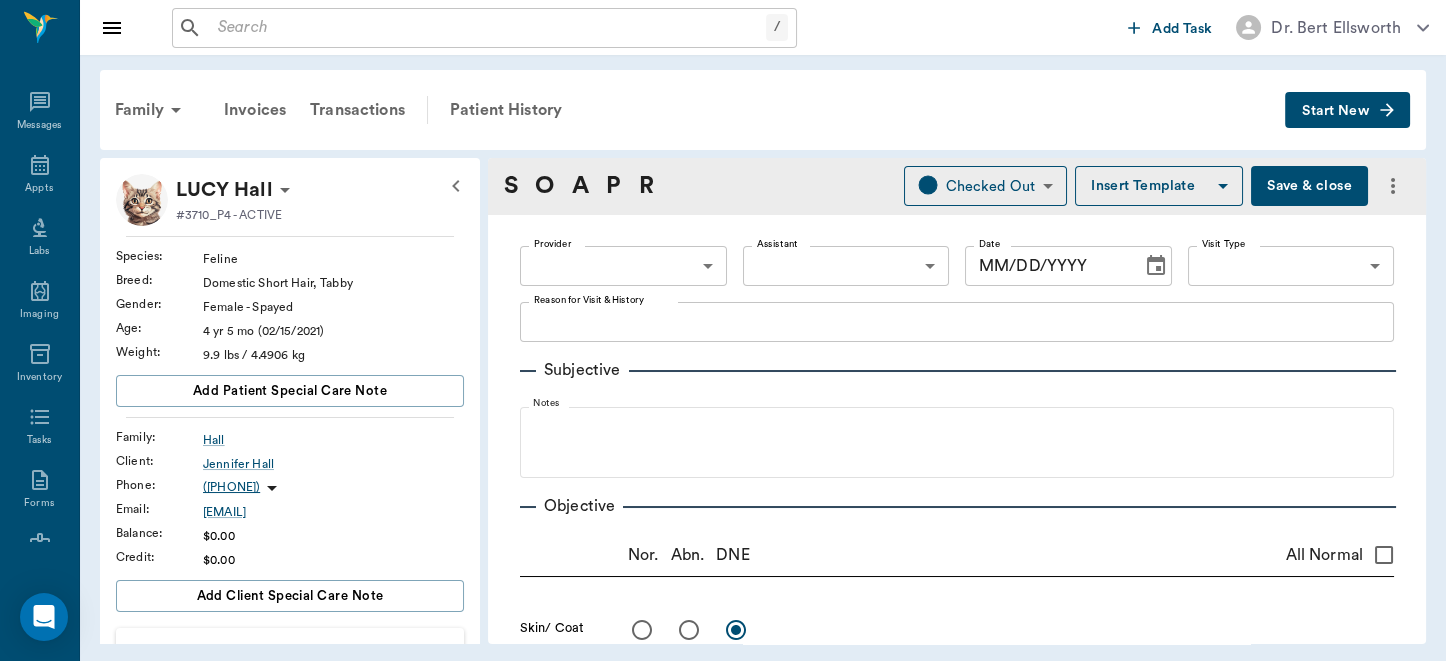type on "[ID]" 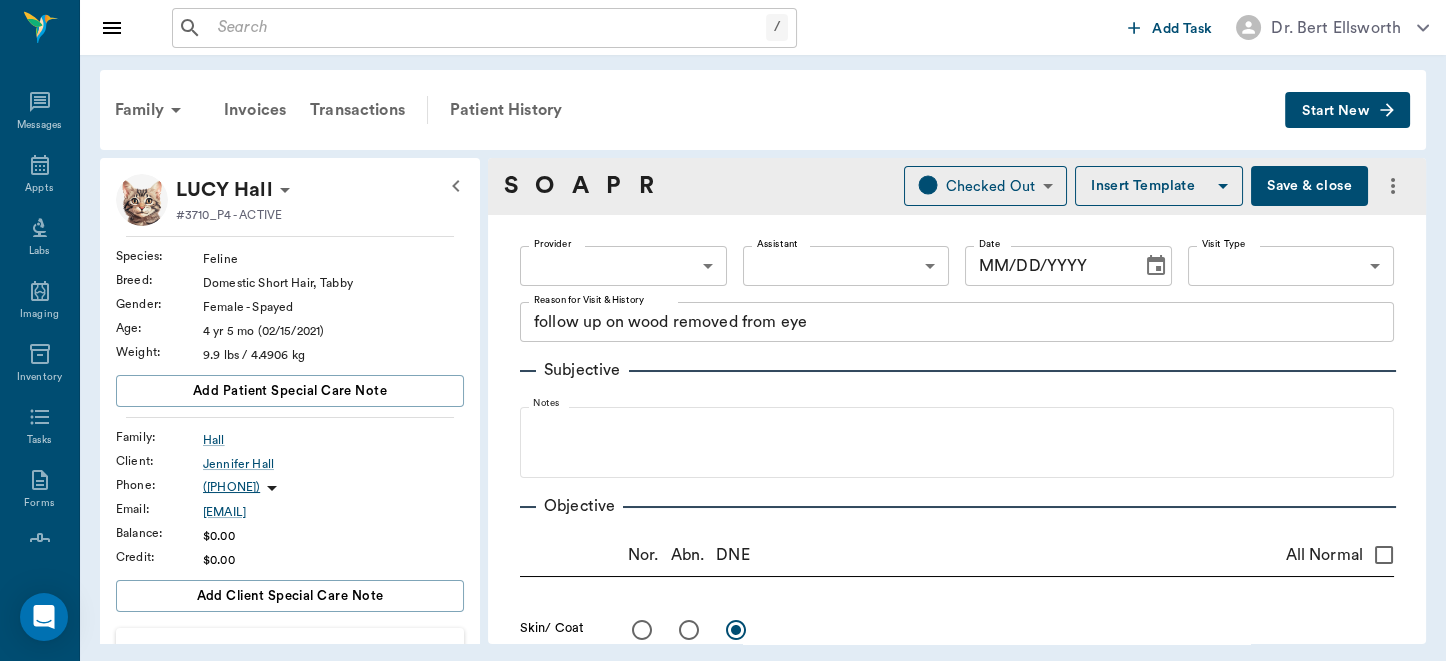 radio on "true" 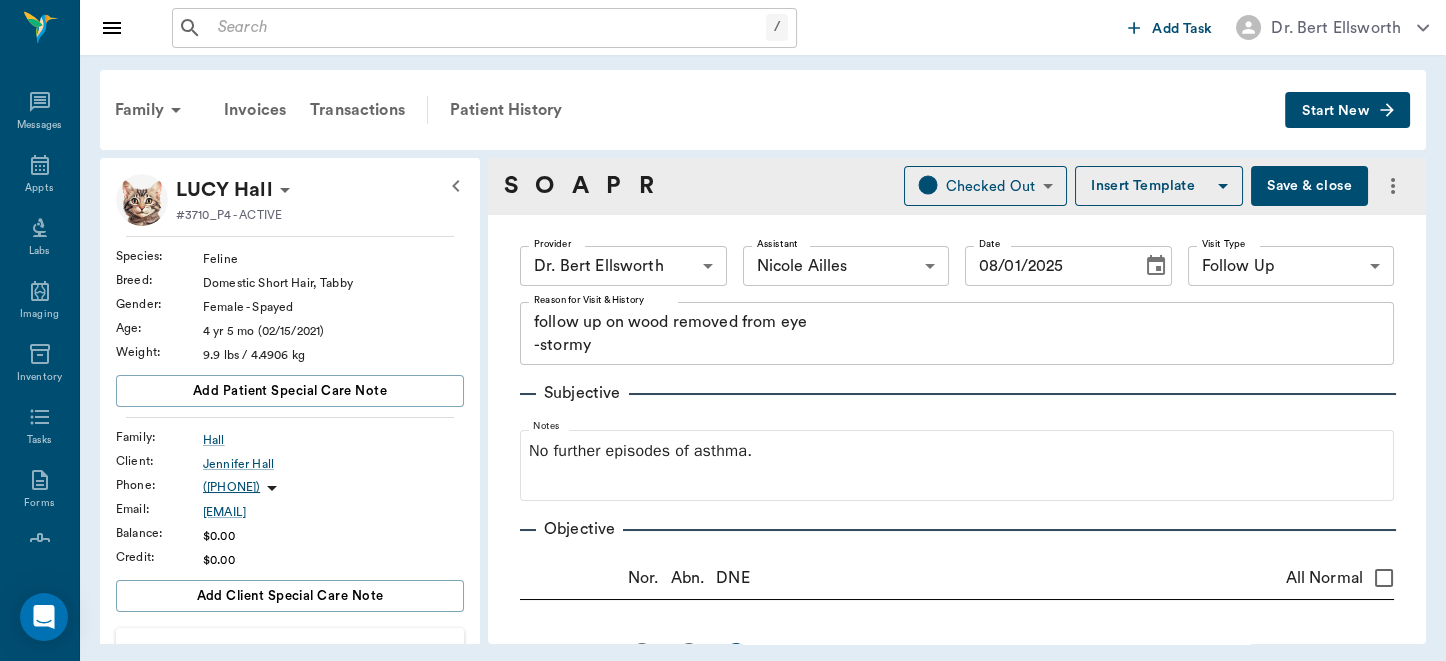 type on "08/01/2025" 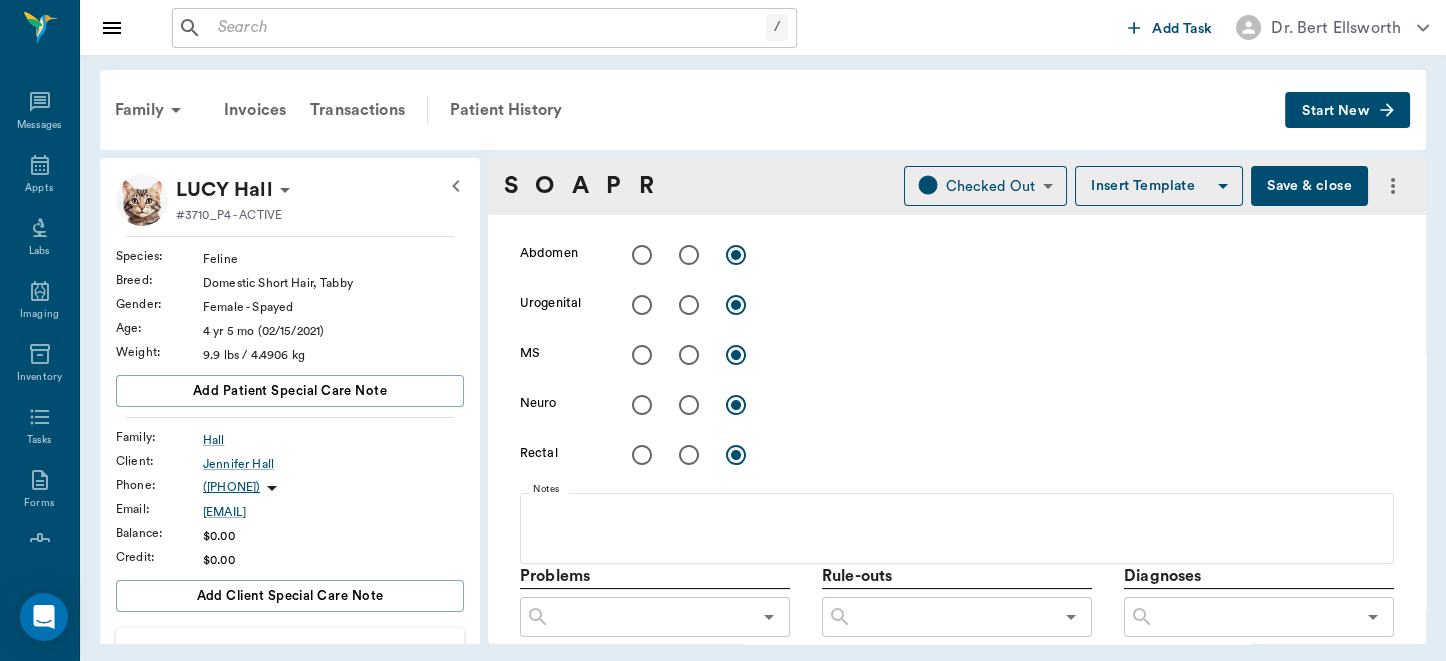 scroll, scrollTop: 1048, scrollLeft: 0, axis: vertical 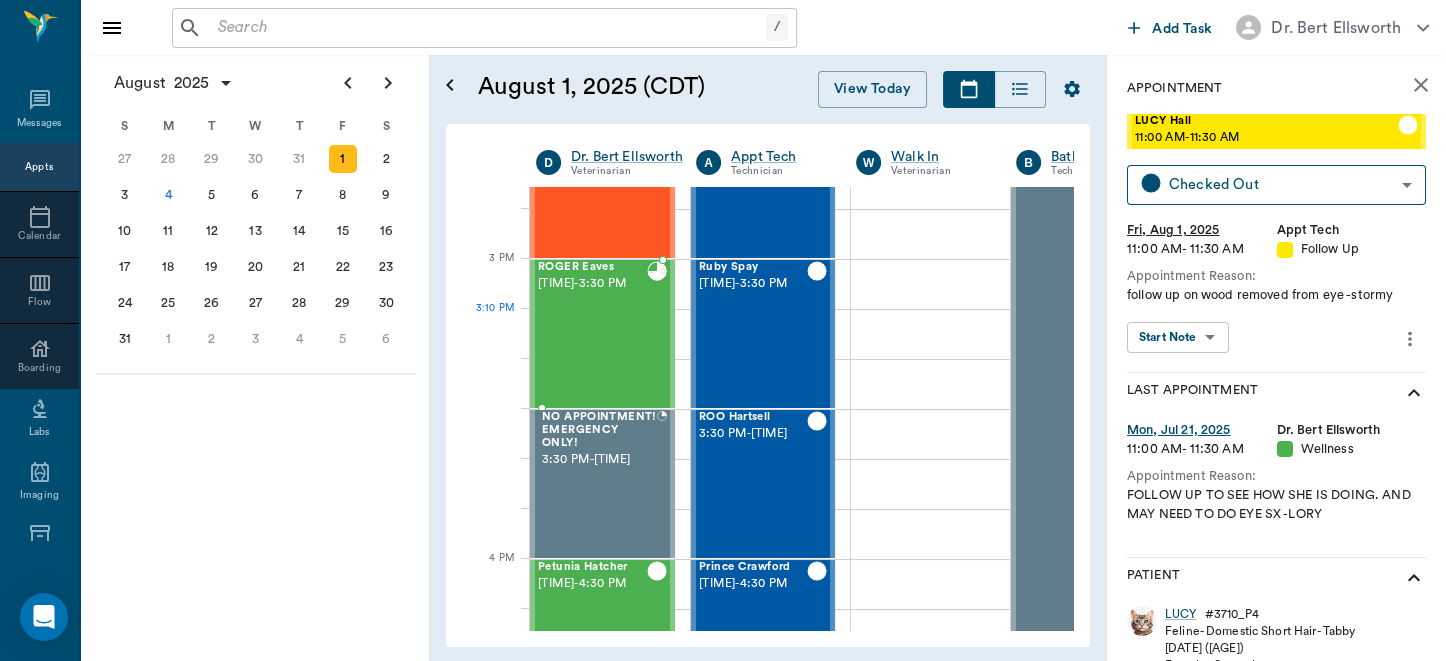 click on "[FIRST] [LAST] 3:00 PM  -  3:30 PM" at bounding box center [592, 334] 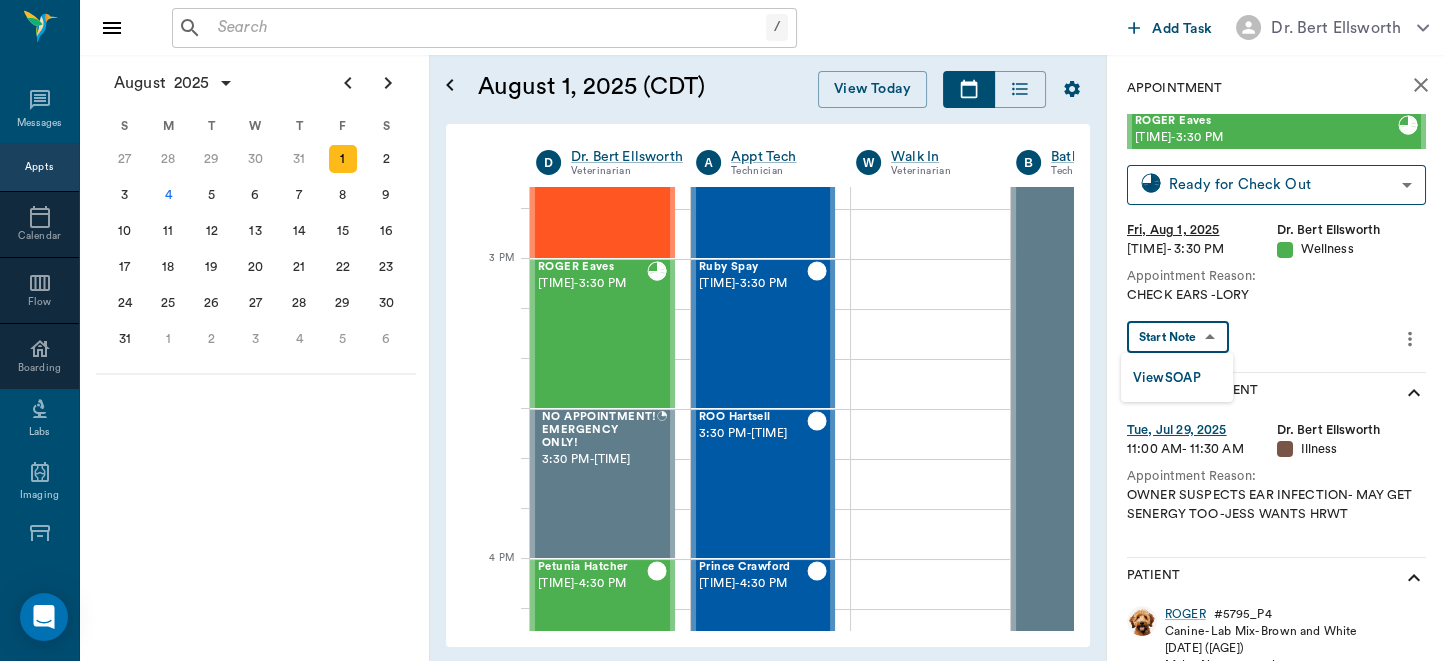 click on "/ ​ Add Task Dr. [LAST] [LAST] Nectar Messages Appts Calendar Flow Boarding Labs Imaging Inventory Tasks Forms Staff Reports Lookup Settings August [YEAR] S M T W T F S 29 30 Jul 1 2 3 4 5 6 7 8 9 10 11 12 13 14 15 16 17 18 19 20 21 22 23 24 25 26 27 28 29 30 31 Aug 1 2 3 4 5 6 7 8 9 S M T W T F S 27 28 29 30 31 Aug 1 2 3 4 5 6 7 8 9 10 11 12 13 14 15 16 17 18 19 20 21 22 23 24 25 26 27 28 29 30 31 Sep 1 2 3 4 5 6 S M T W T F S 31 Sep 1 2 3 4 5 6 7 8 9 10 11 12 13 14 15 16 17 18 19 20 21 22 23 24 25 26 27 28 29 30 Oct 1 2 3 4 5 6 7 8 9 10 11 August 1, [YEAR] (CDT) View Today August [YEAR] Today 1 Fri Aug [YEAR] D Dr. [LAST] [LAST] Veterinarian A Appt Tech Technician W Walk In Veterinarian B Bath & Surgery Technician B Board &Procedures Other D Dr. [LAST] [LAST] Veterinarian 8 AM 9 AM 10 AM 11 AM 12 PM 1 PM 2 PM 3 PM 4 PM 5 PM 6 PM 7 PM 8 PM 3:10 PM [LAST] [LAST] 8:00 AM - 8:30 AM [LAST] [LAST] 8:30 AM - 9:00 AM NO APPOINTMENT! EMERGENCY ONLY! 9:00 AM - 9:30 AM [LAST] [LAST] 9:00 AM - 9:30 AM -" at bounding box center [723, 330] 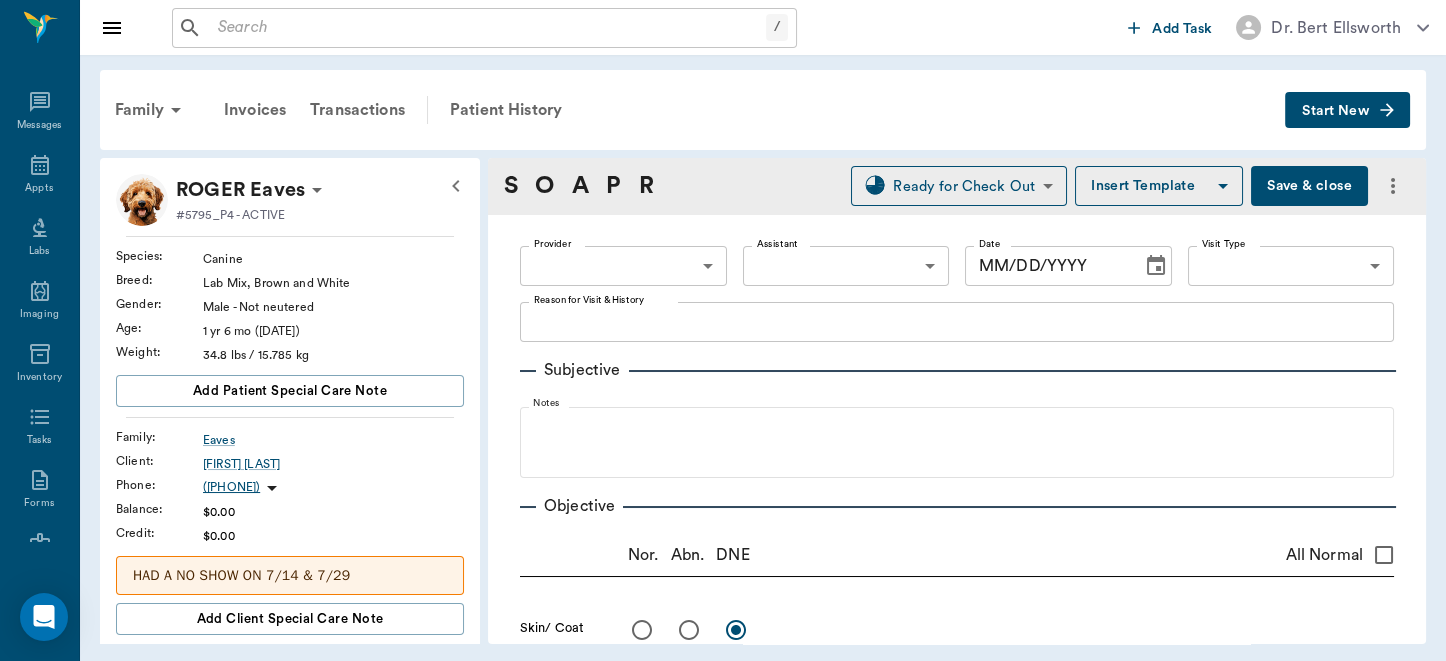 type on "[ID]" 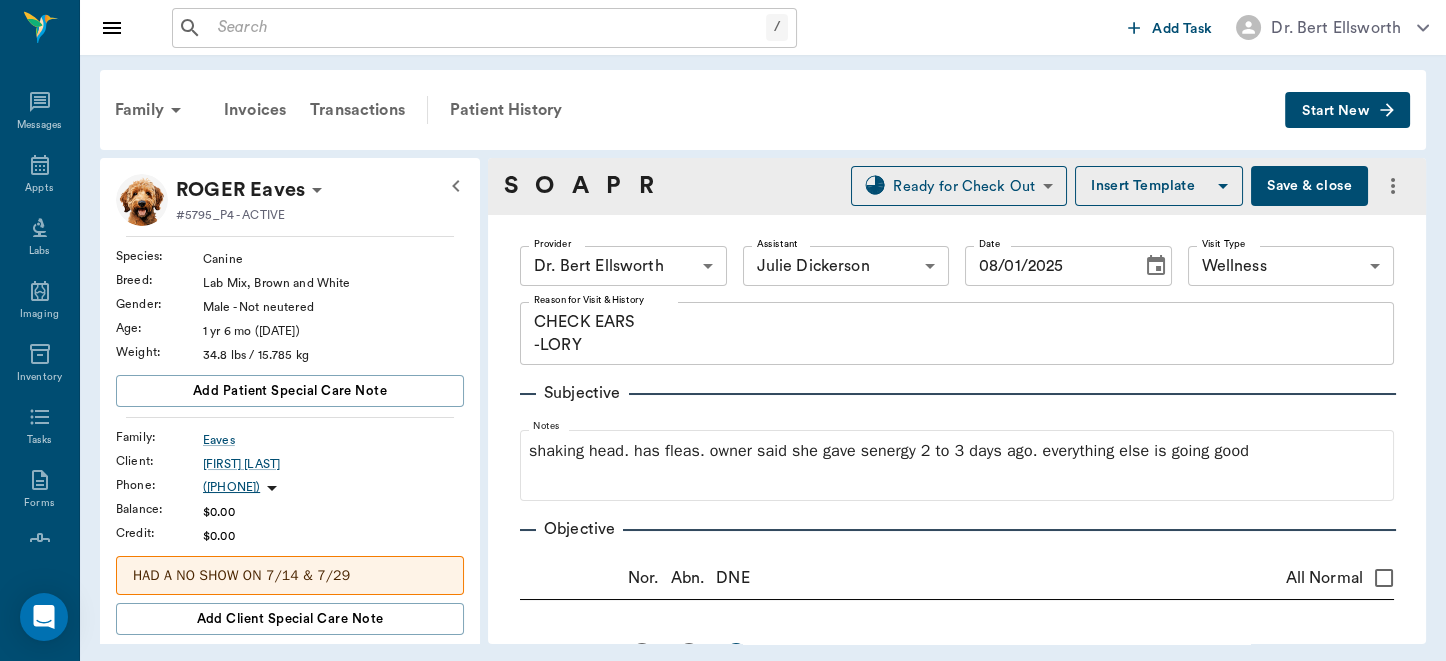 type on "08/01/2025" 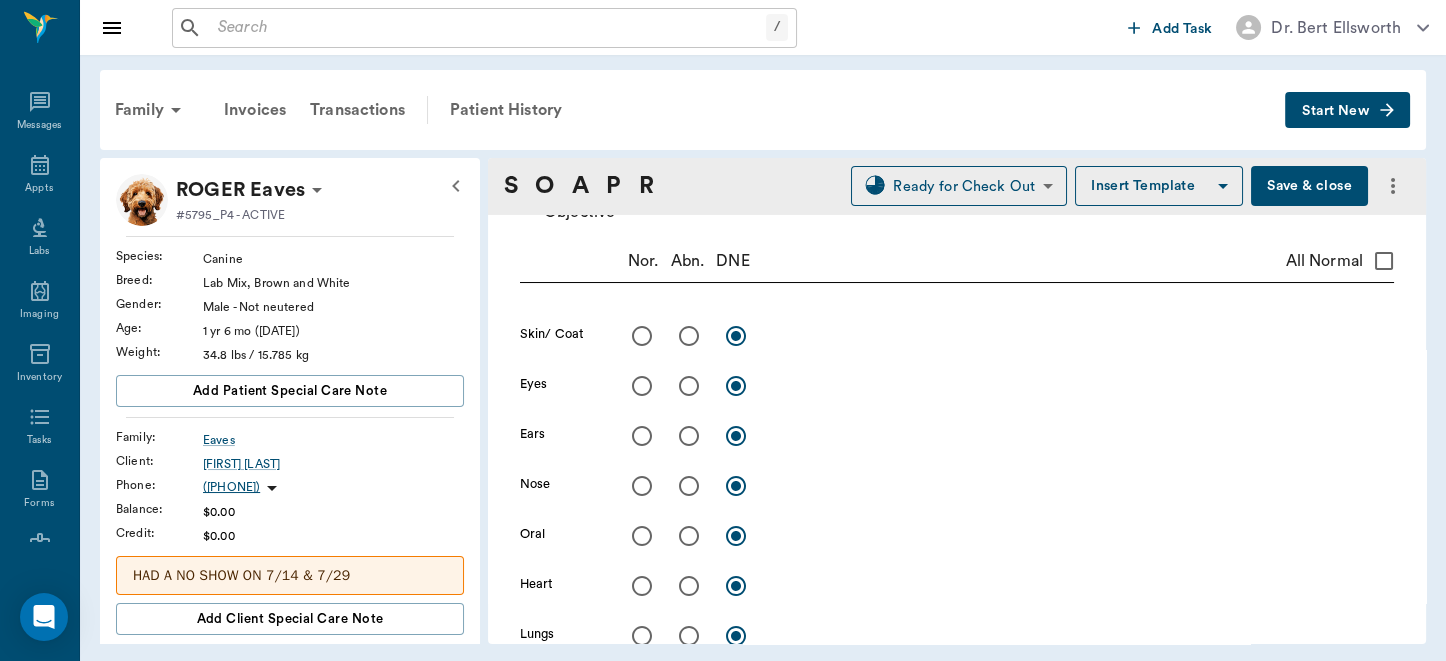 scroll, scrollTop: 375, scrollLeft: 0, axis: vertical 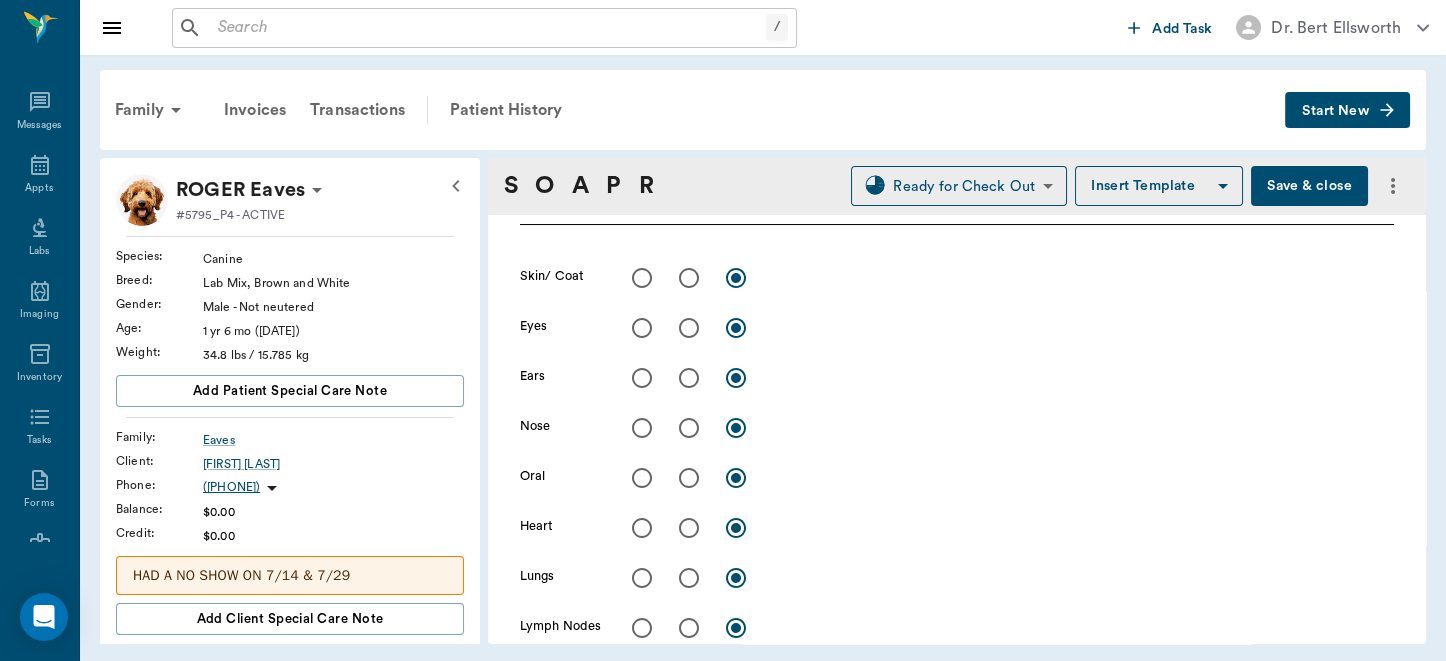 click at bounding box center (689, 278) 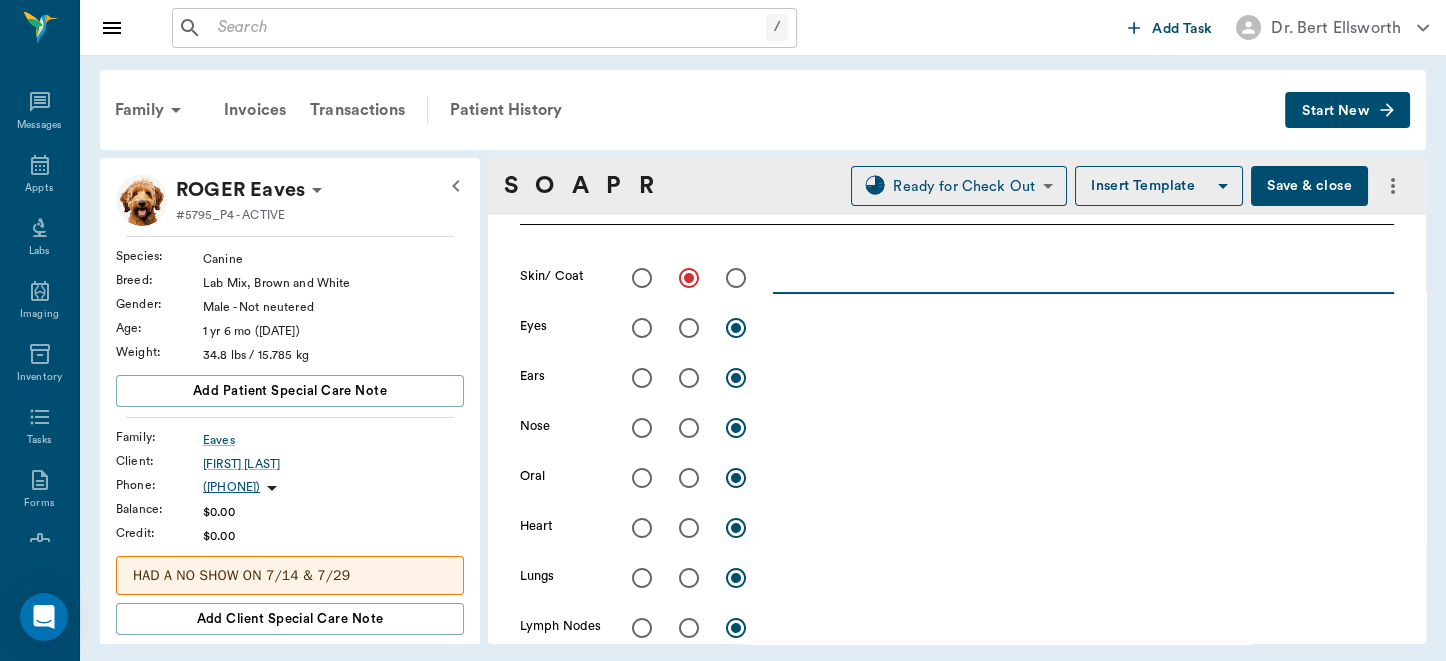 click at bounding box center (1083, 277) 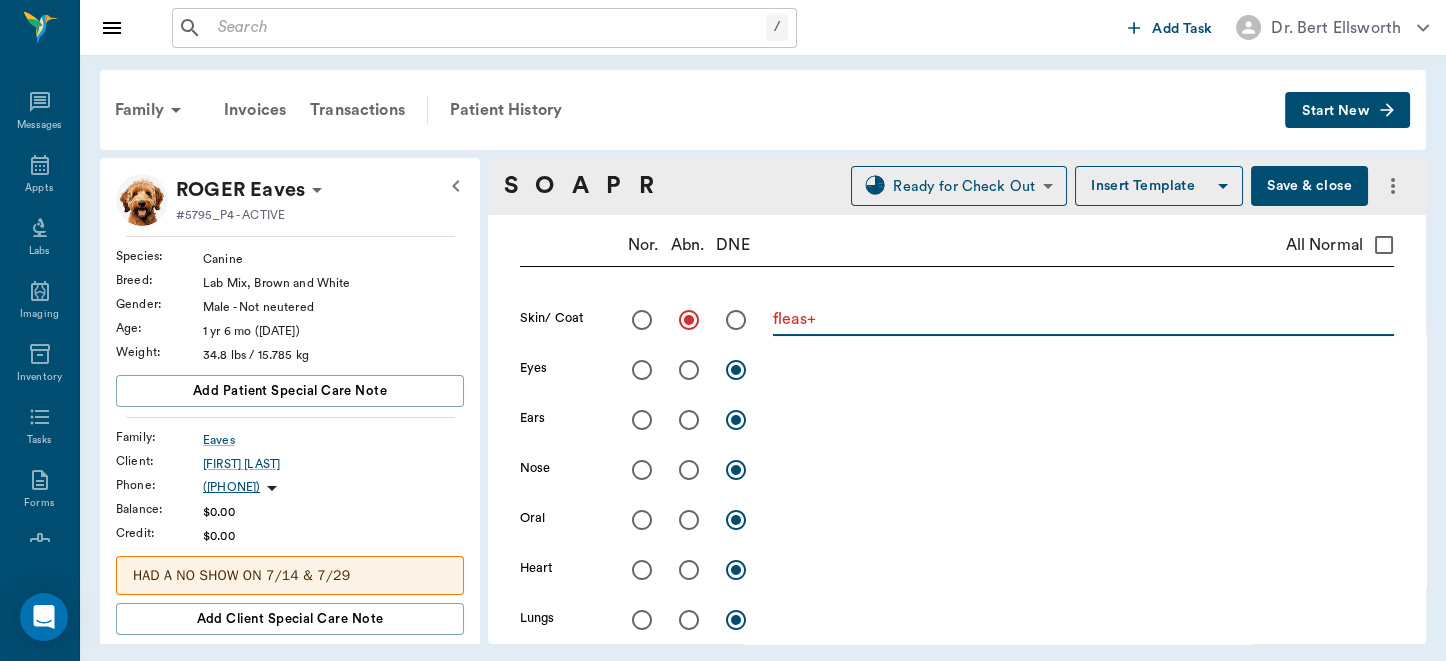 scroll, scrollTop: 317, scrollLeft: 0, axis: vertical 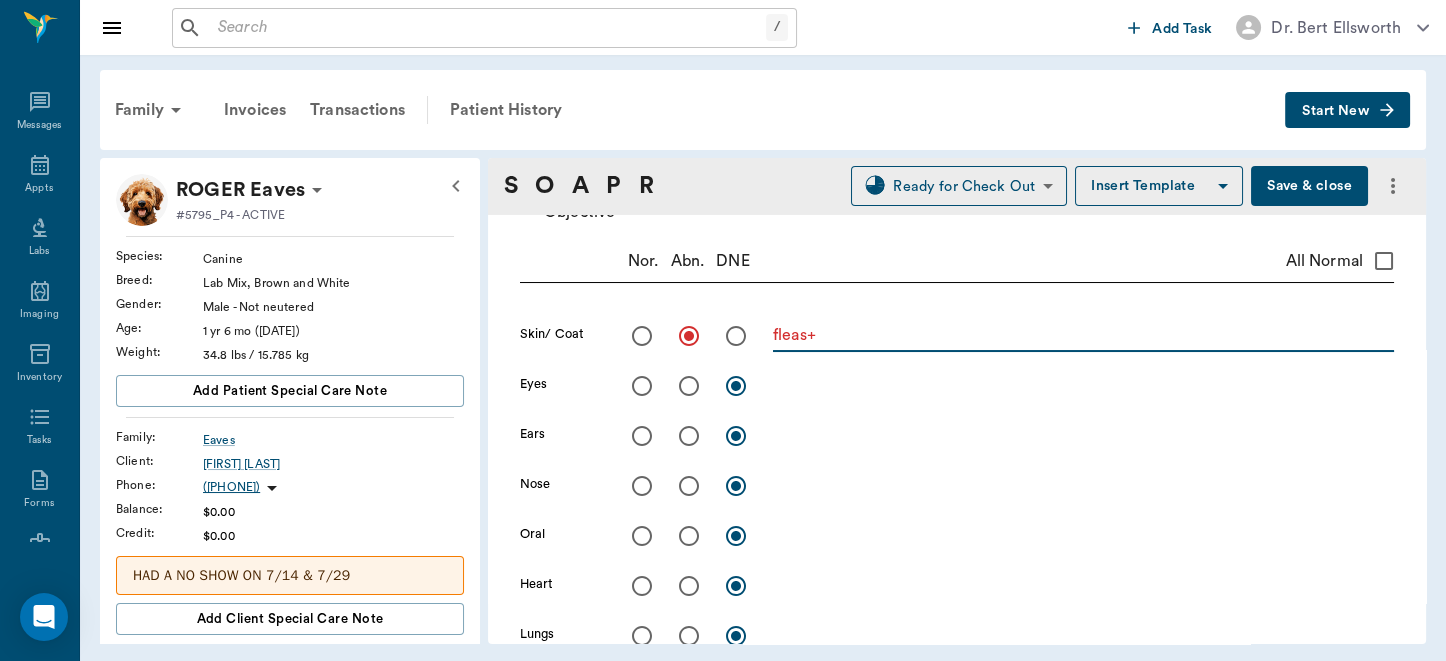 type on "fleas+" 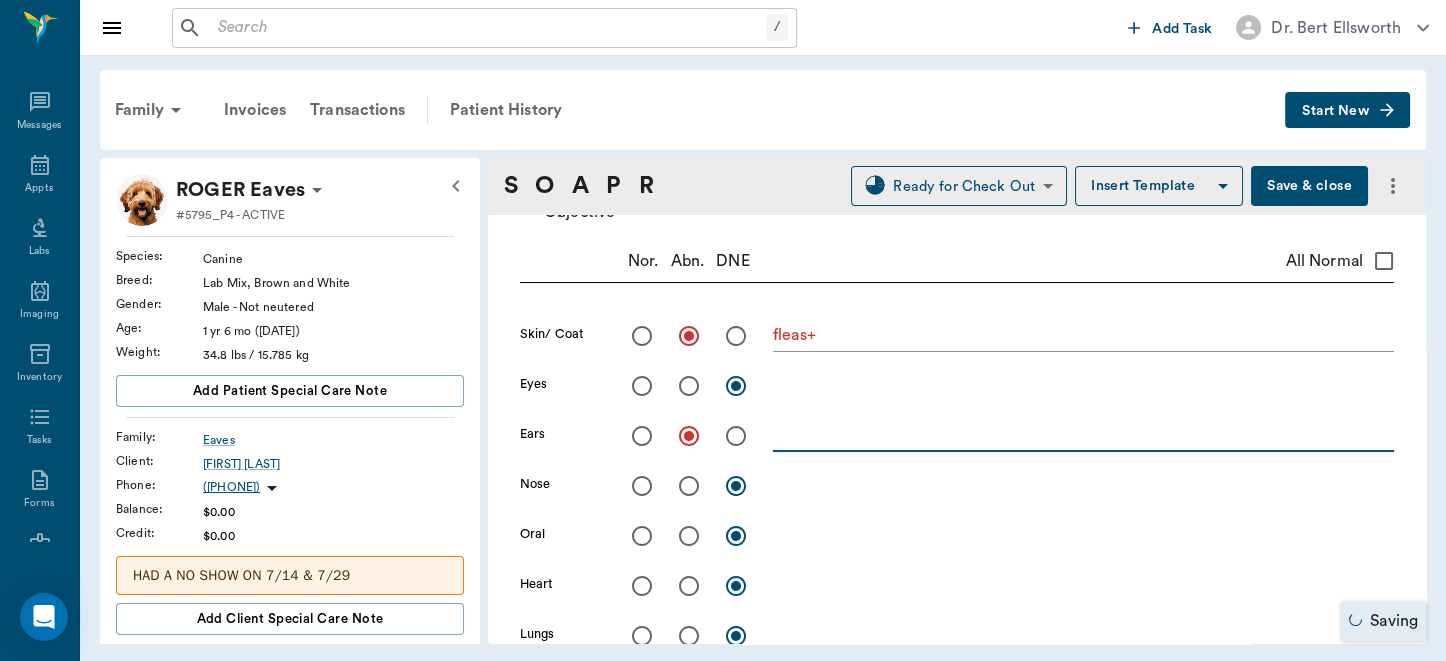click at bounding box center (1083, 435) 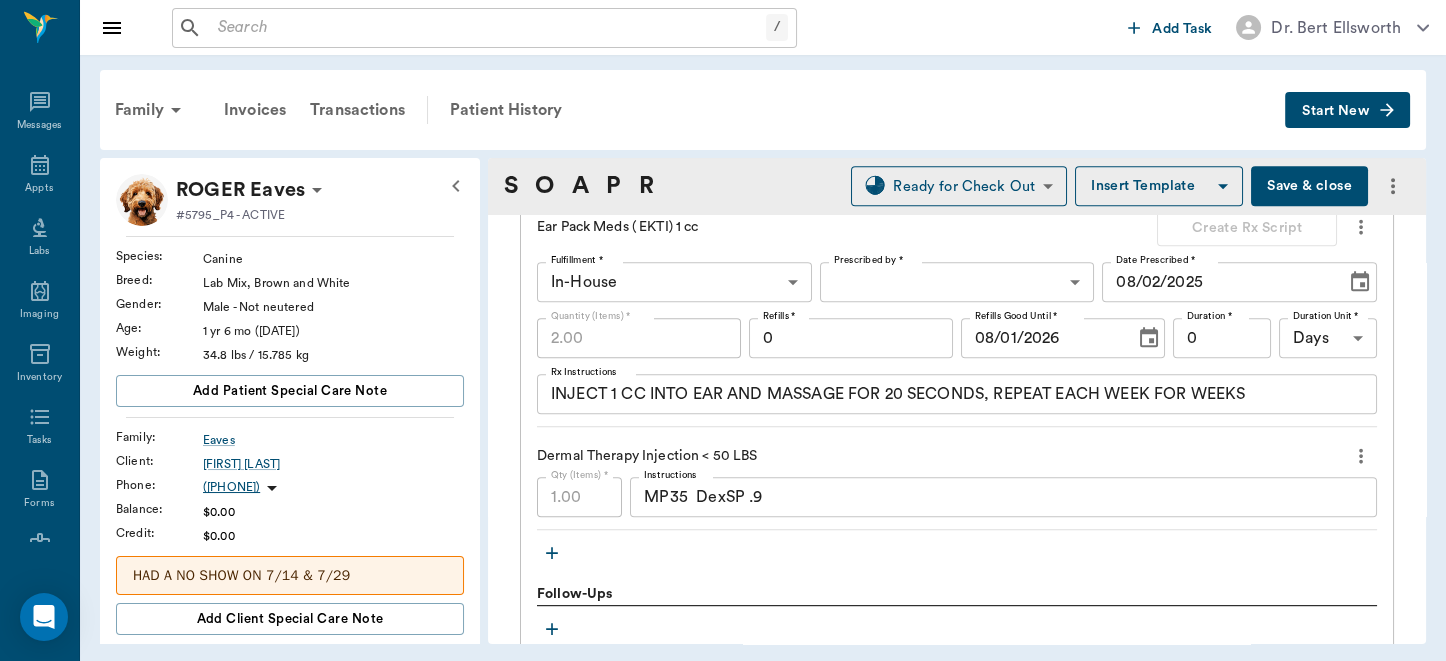 scroll, scrollTop: 1678, scrollLeft: 0, axis: vertical 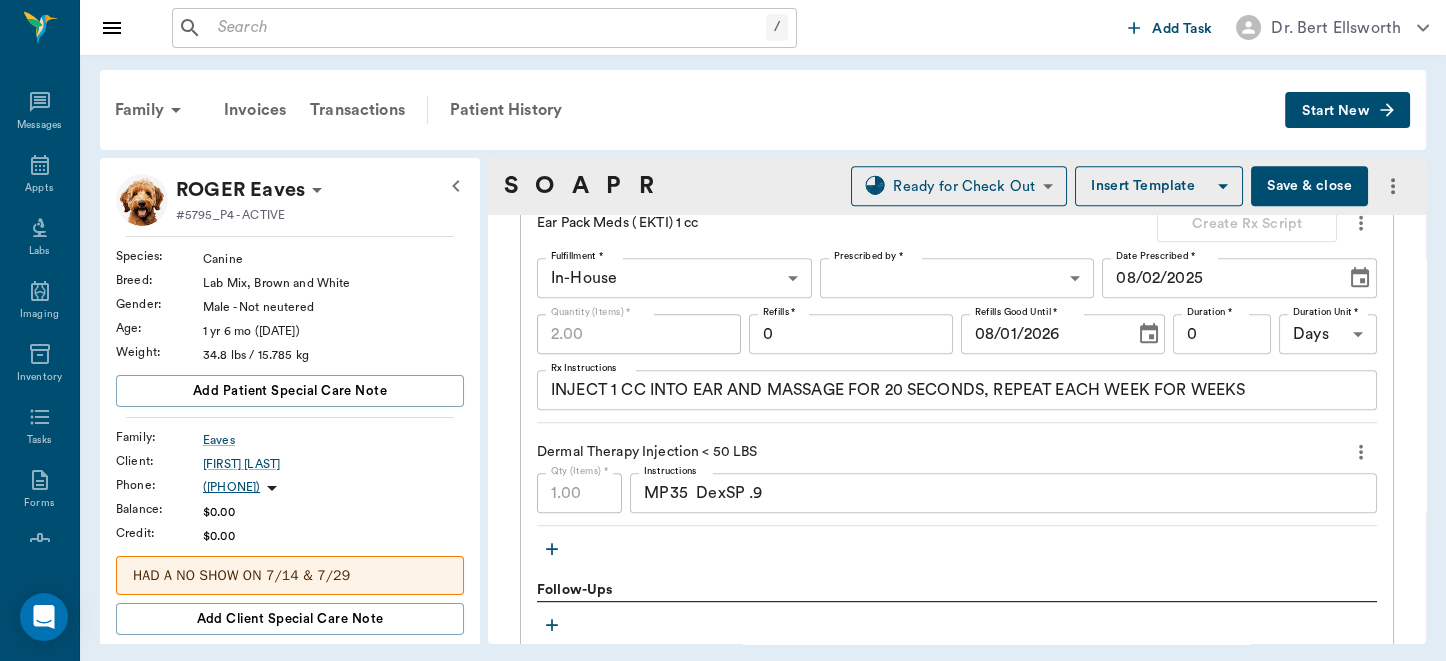 type on "ears dirty, little discharge, mostly allergic" 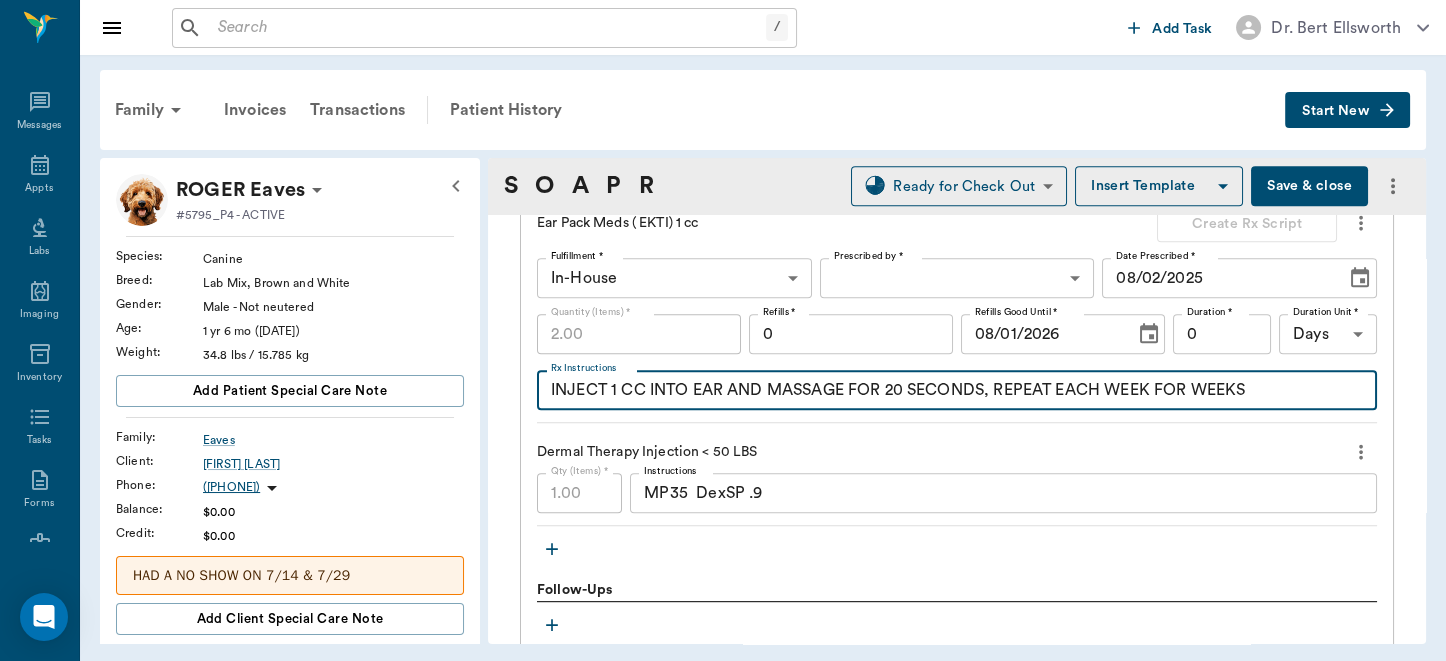 click on "INJECT 1 CC INTO EAR AND MASSAGE FOR 20 SECONDS, REPEAT EACH WEEK FOR WEEKS" at bounding box center (957, 390) 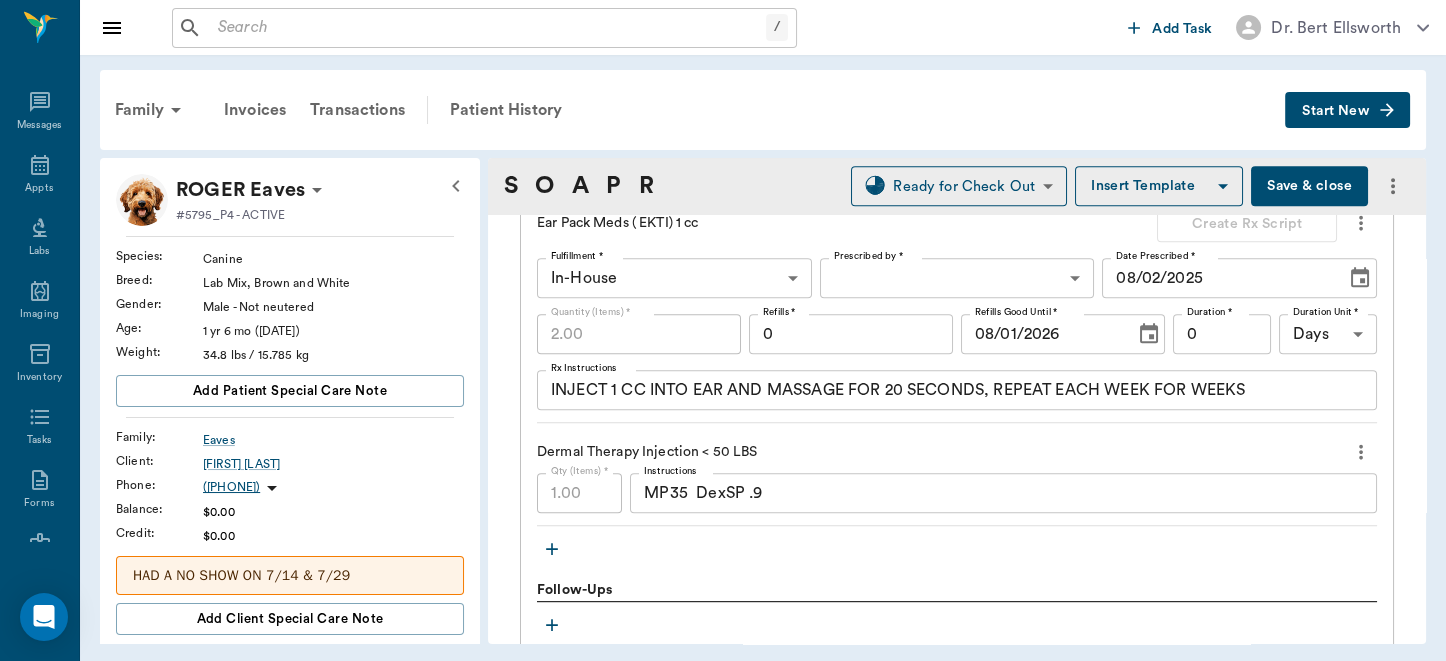 click on "Save & close" at bounding box center [1309, 186] 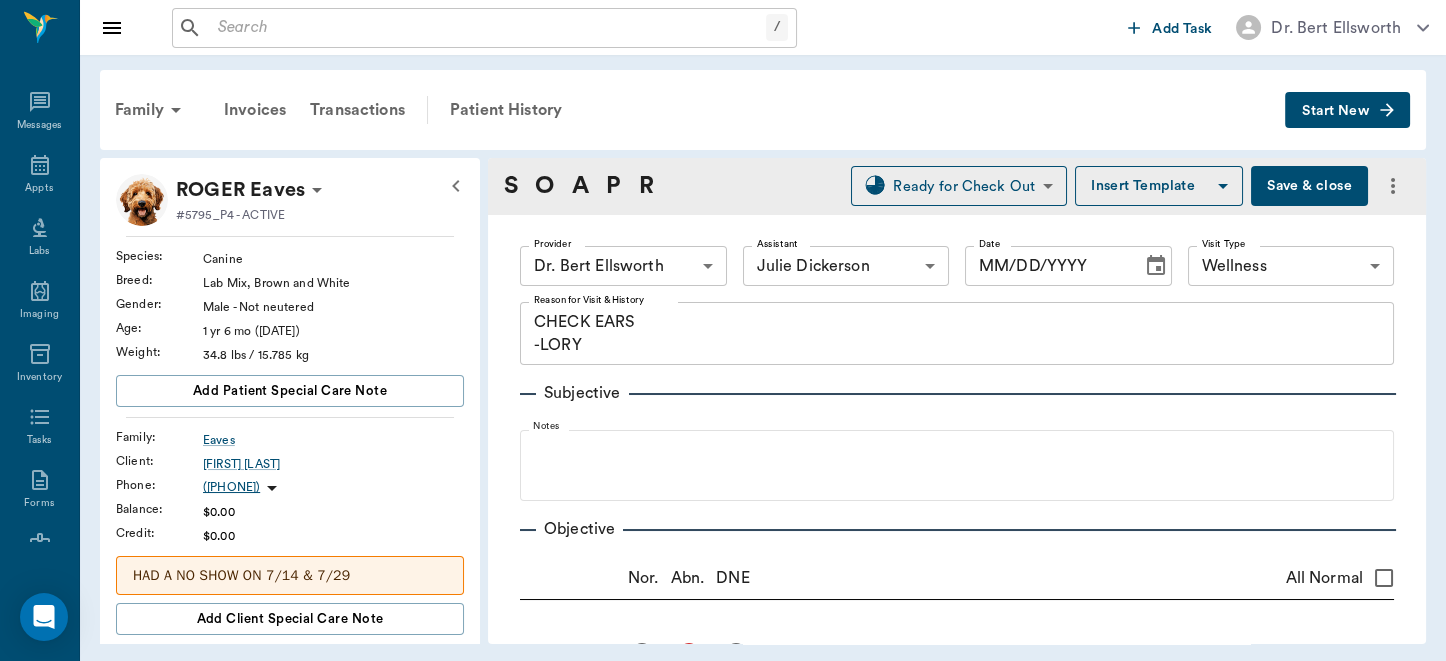type on "[ID]" 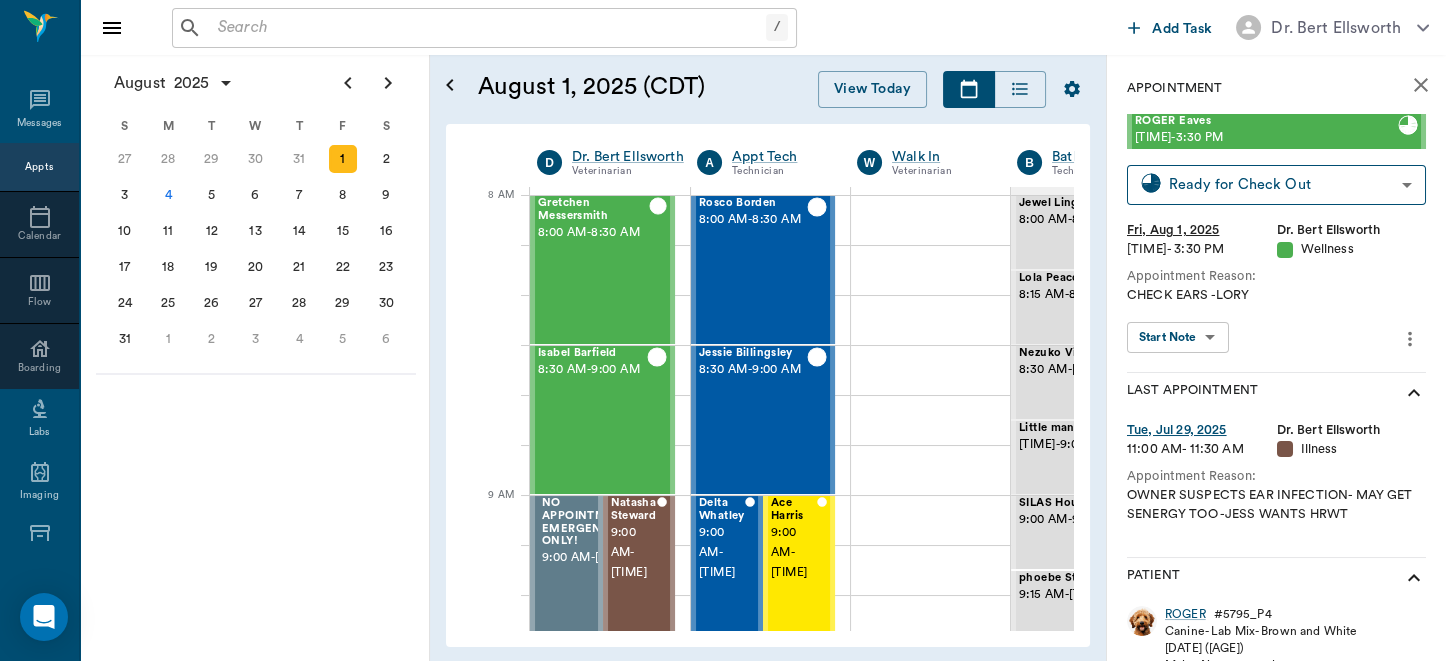 scroll, scrollTop: 0, scrollLeft: 0, axis: both 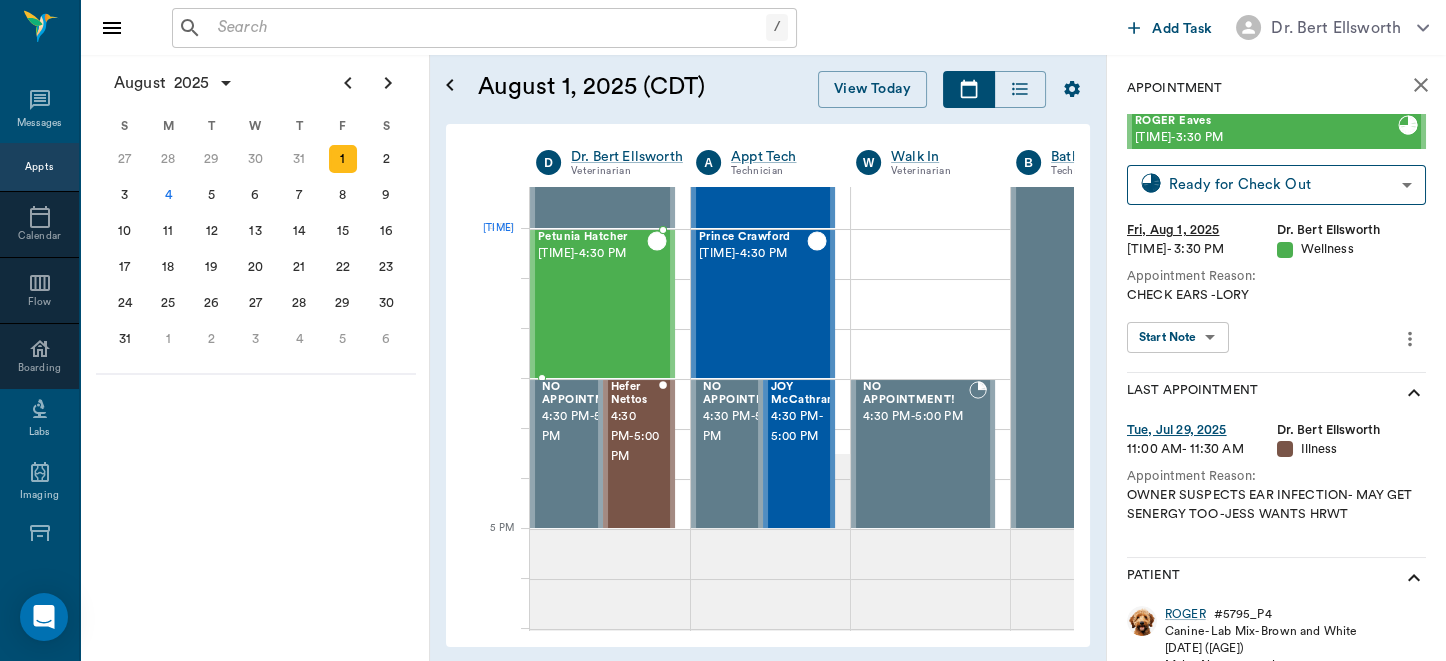 click on "[NAME] 4:00 PM - 4:30 PM" at bounding box center (592, 304) 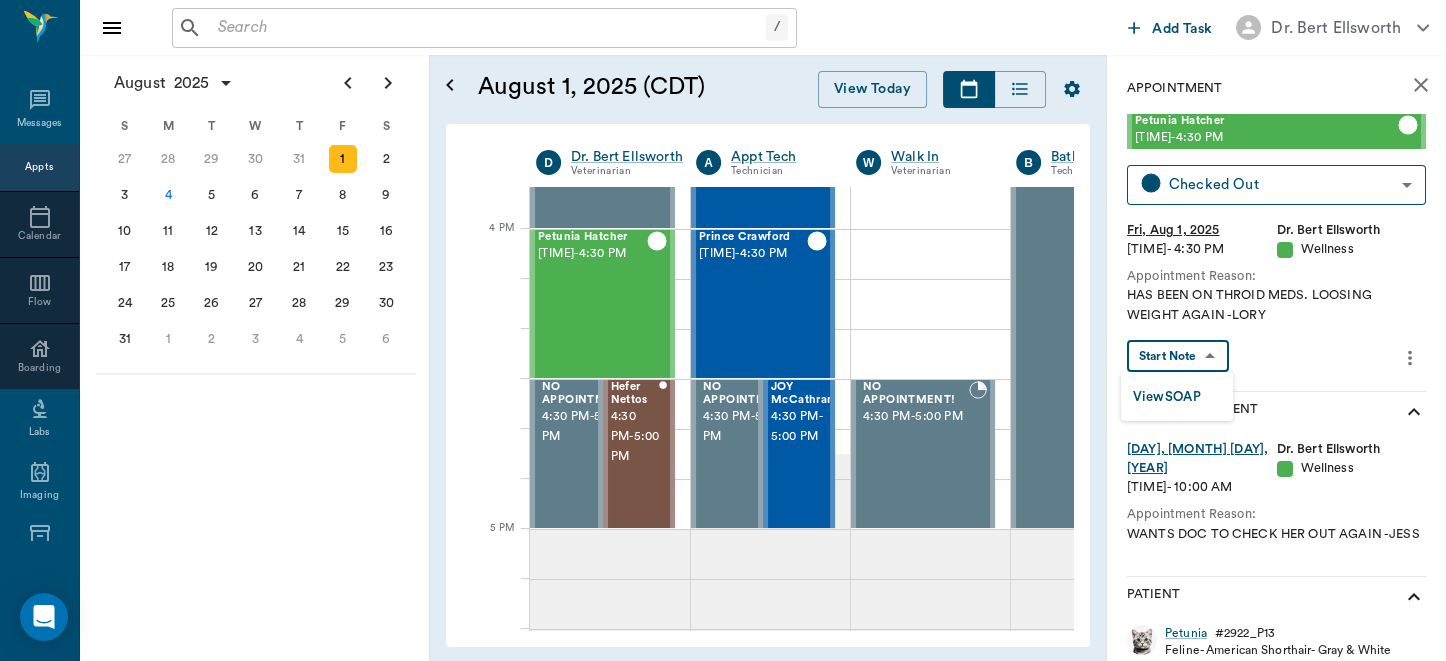 click on "/ ​ Add Task Dr. Bert Ellsworth Nectar Messages Appts Calendar Flow Boarding Labs Imaging Tasks Forms Staff Reports Settings August 2025 S M T W T F S 29 30 Jul 1 2 3 4 5 6 7 8 9 10 11 12 13 14 15 16 17 18 19 20 21 22 23 24 25 26 27 28 29 30 31 Aug 1 2 3 4 5 6 7 8 9 S M T W T F S 27 28 29 30 31 Aug 1 2 3 4 5 6 7 8 9 10 11 12 13 14 15 16 17 18 19 20 21 22 23 24 25 26 27 28 29 30 31 Sep 1 2 3 4 5 6 S M T W T F S 31 Sep 1 2 3 4 5 6 7 8 9 10 11 12 13 14 15 16 17 18 19 20 21 22 23 24 25 26 27 28 29 30 Oct 1 2 3 4 5 6 7 8 9 10 11 August 1, 2025 (CDT) View Today August 2025 Today 1 Fri Aug 2025 D Dr. Bert Ellsworth Veterinarian A Appt Tech Technician W Walk In Veterinarian B Bath & Surgery Technician B Board &Procedures Other D Dr. Kindall Jones Veterinarian 8 AM 9 AM 10 AM 11 AM 12 PM 1 PM 2 PM 3 PM 4 PM 5 PM 6 PM 7 PM 8 PM 4:20 PM Gretchen Messersmith 8:00 AM  -  8:30 AM Isabel Barfield 8:30 AM  -  9:00 AM NO APPOINTMENT! EMERGENCY ONLY! 9:00 AM  -  9:30 AM Natasha Steward 9:00 AM  -  9:30 AM  -" at bounding box center [723, 330] 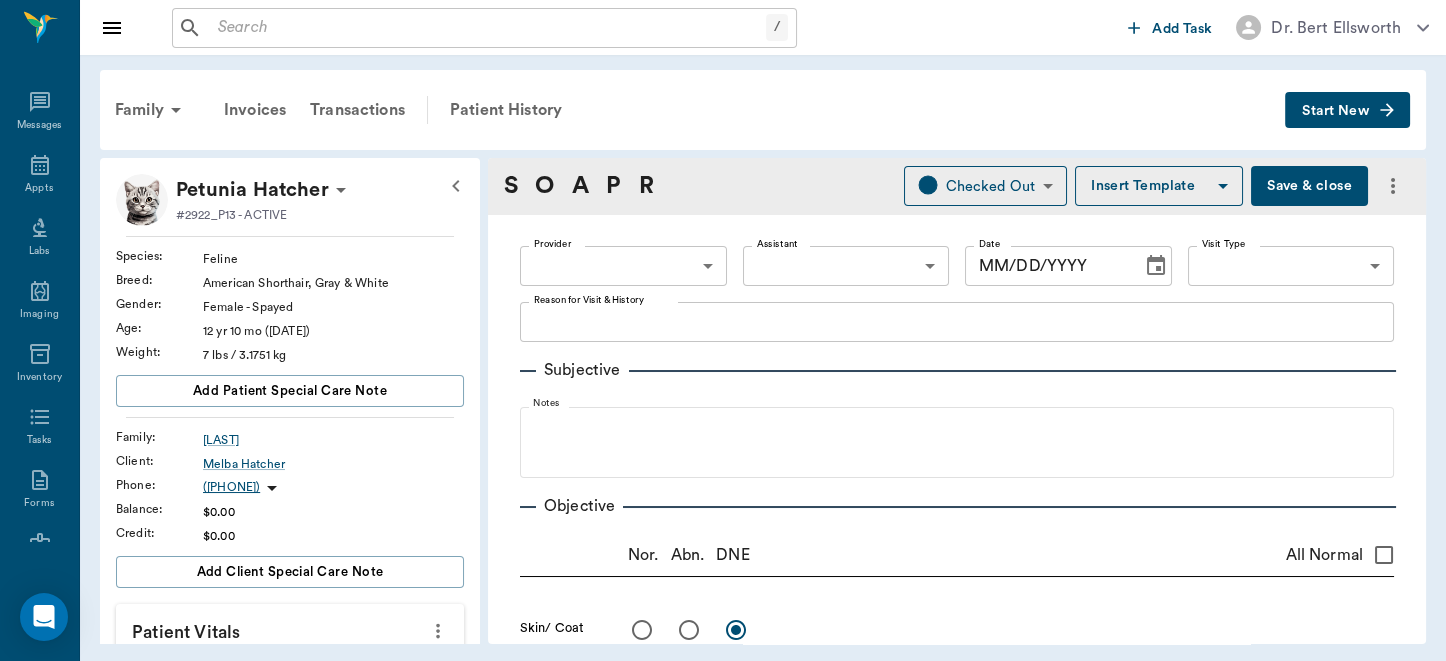 type on "[ID]" 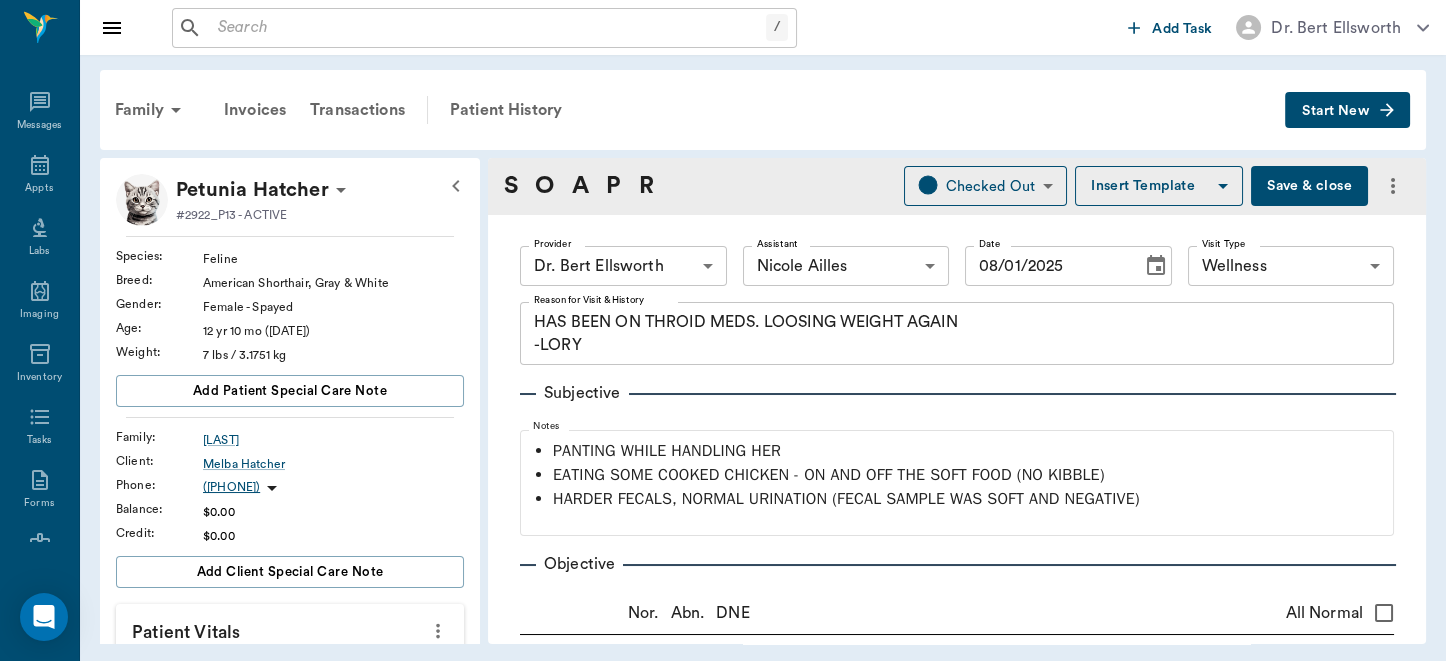 type on "08/01/2025" 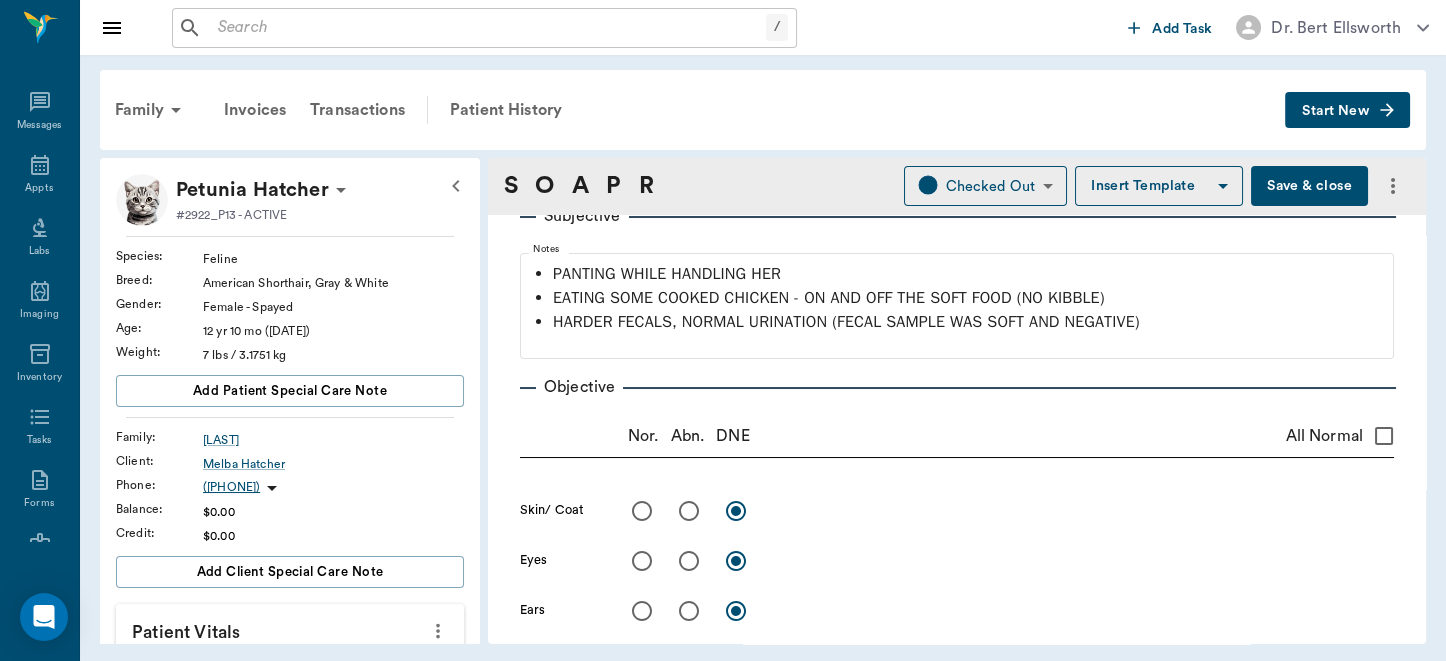 scroll, scrollTop: 0, scrollLeft: 0, axis: both 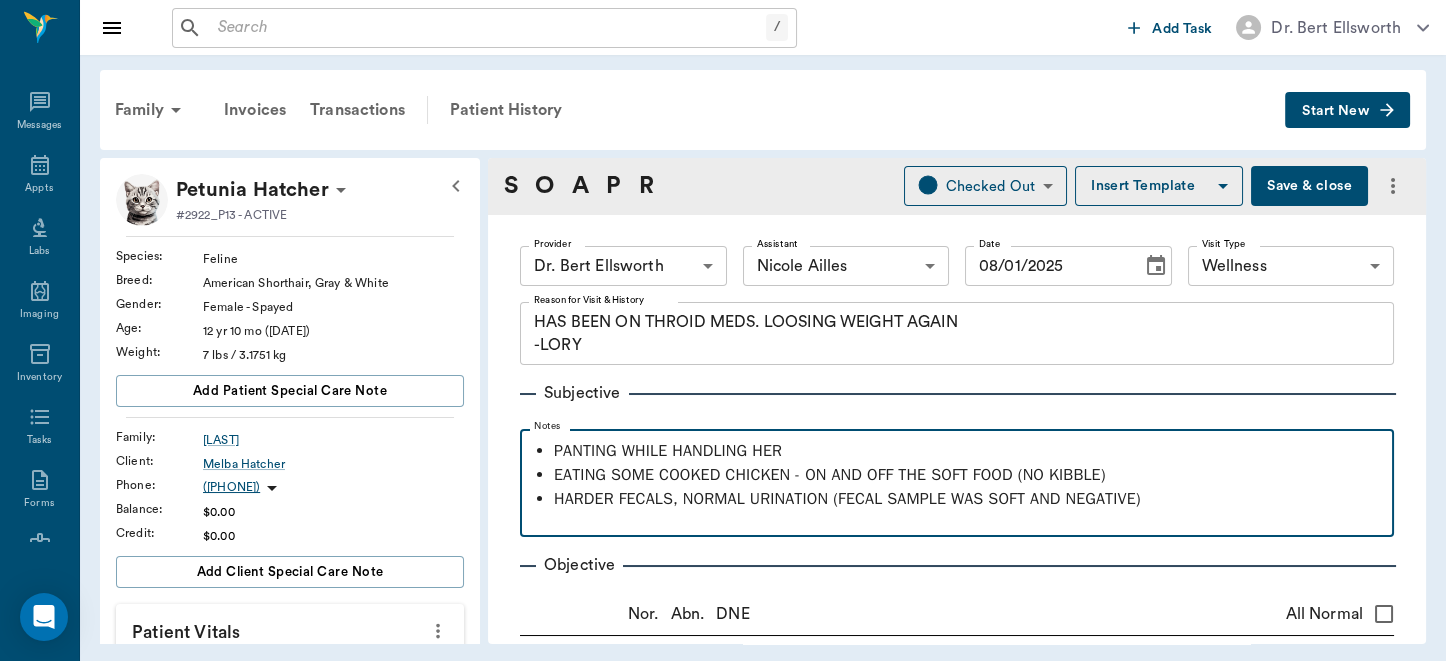 click on "HARDER FECALS, NORMAL URINATION (FECAL SAMPLE WAS SOFT AND NEGATIVE)" at bounding box center (969, 499) 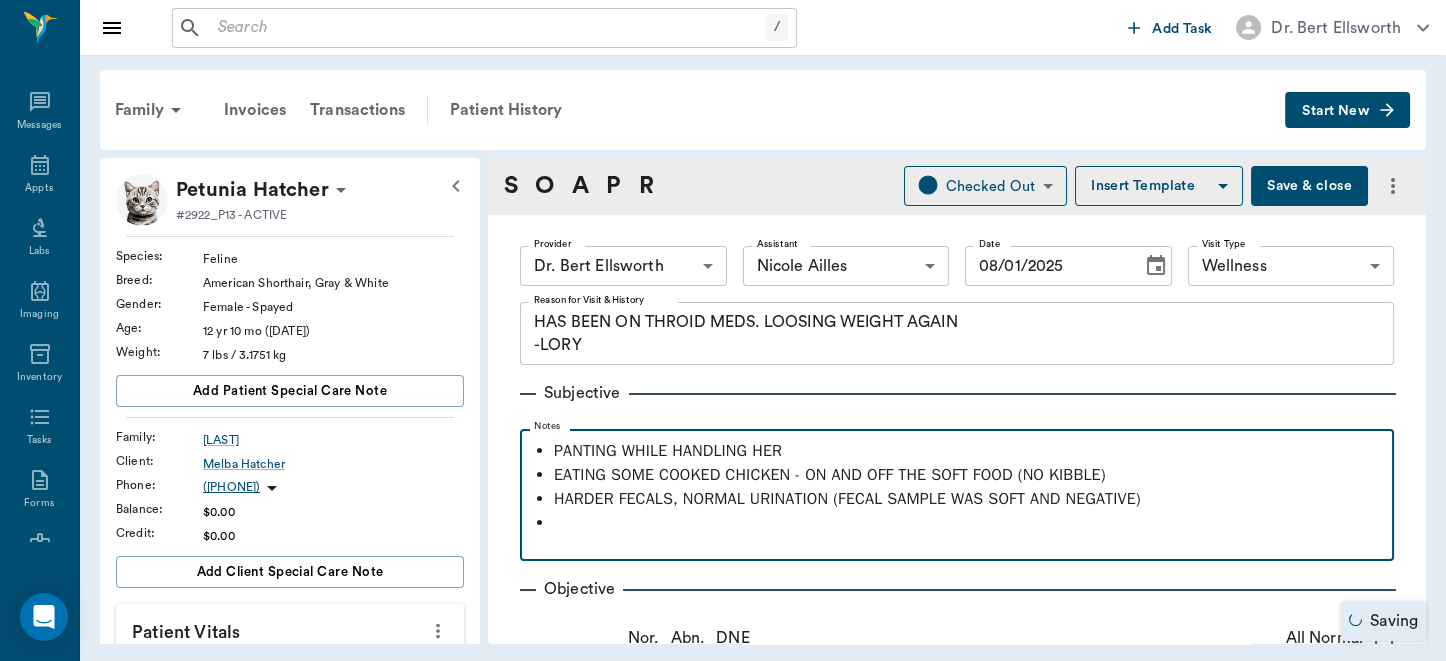 type 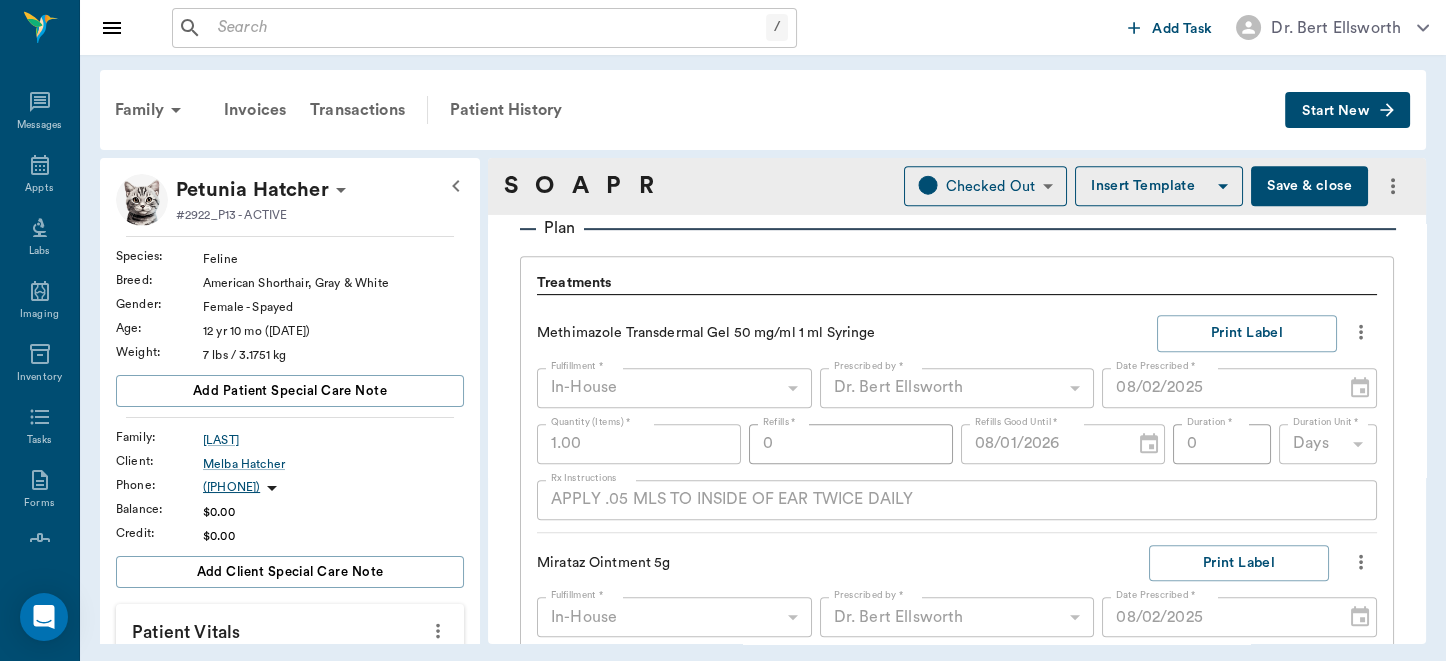scroll, scrollTop: 1454, scrollLeft: 0, axis: vertical 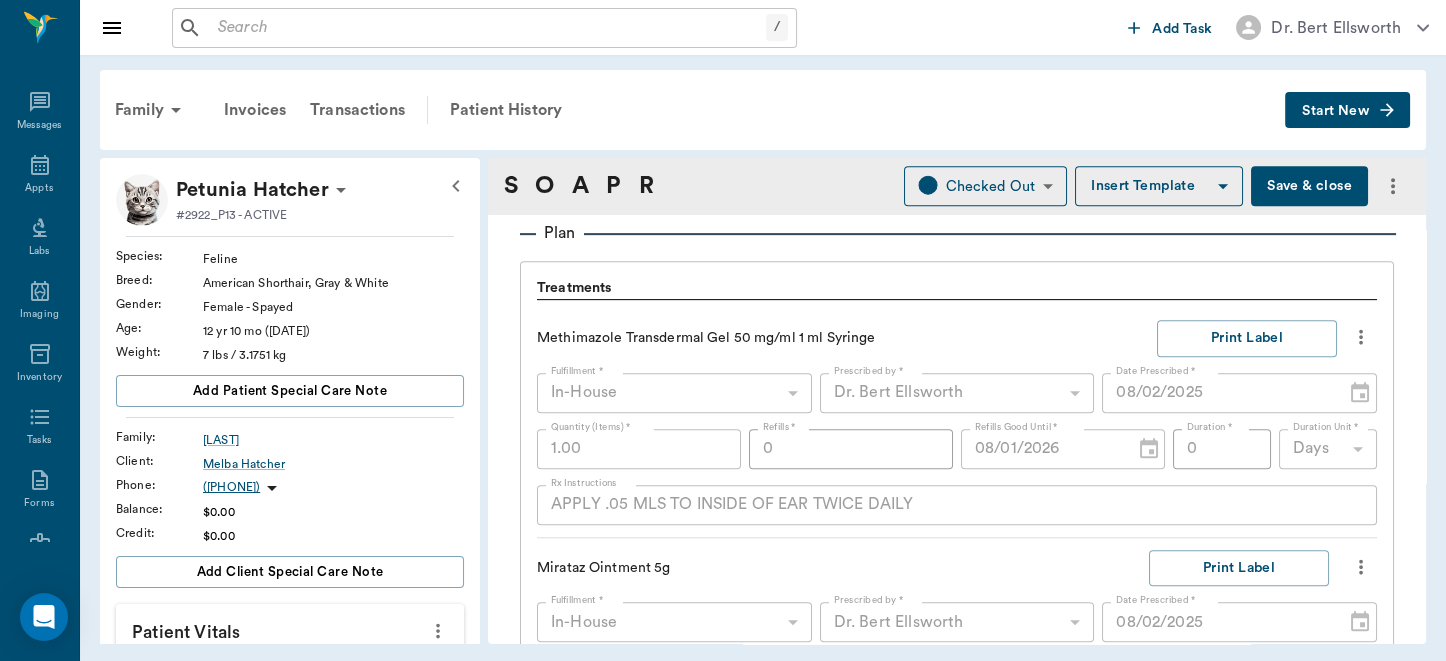 click on "Family Invoices Transactions Patient History Start New [LAST] [FIRST] #2922_P13 - ACTIVE Species : Feline Breed : American Shorthair, Gray & White Gender : Female - Spayed Age : 12 yr 10 mo (10/07/2012) Weight : 7 lbs / 3.1751 kg Add patient Special Care Note Family : [LAST] Client : [FIRST] [LAST] Phone : [PHONE] Balance : $0.00 Credit : $0.00 Add client Special Care Note Patient Vitals Weight BCS HR Temp Resp BP Dia Pain Perio Score ( lb ) Date 11/21/24 8AM 08/01/25 4PM 0 2 4 6 8 Ongoing diagnosis Hyperthyroidism 10/10/24 Current Rx mirataz ointment 5g 08/01/26 methimazole transdermal gel 50 mg/ml 1 ml syringe 08/01/26 metoclopramide ( reglan ) syrup 1mg/ml 11/26/25 Reminders Upcoming appointments Schedule Appointment S O A P R Checked Out CHECKED_OUT Insert Template Save & close Provider Dr. Bert Ellsworth 63ec2f075fda476ae8351a4d Provider Assistant Nicole Ailles 6740bf97de10e07744acf1eb Assistant Date 08/01/2025 Date Visit Type Wellness 65d2be4f46e3a538d89b8c14 Visit Type x Notes x" at bounding box center [763, 357] 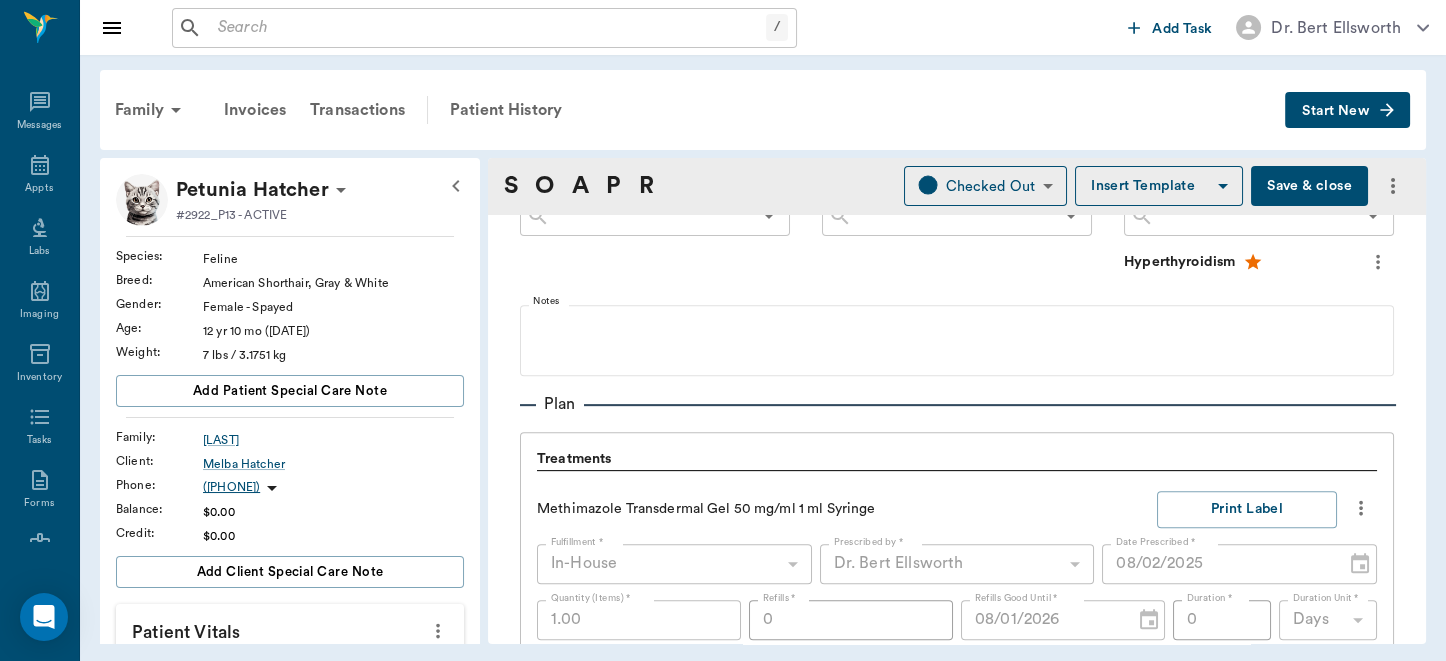 scroll, scrollTop: 1214, scrollLeft: 0, axis: vertical 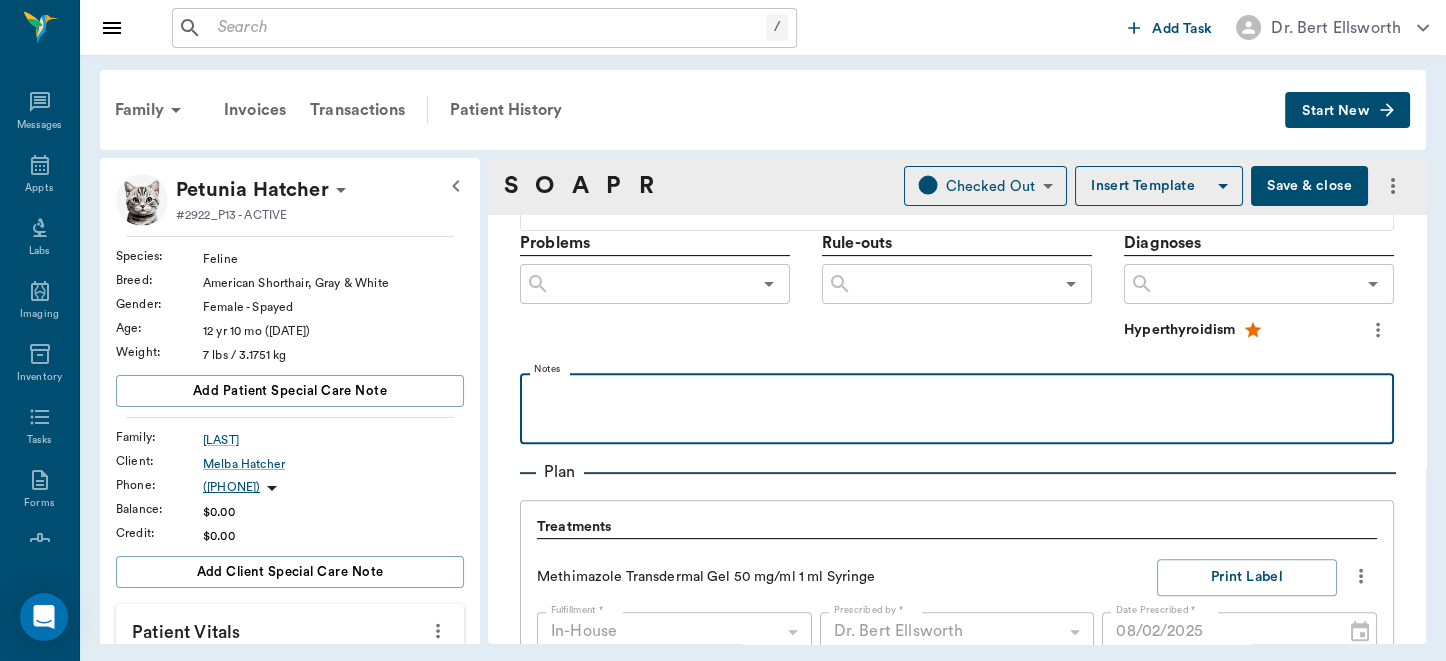 click at bounding box center (957, 408) 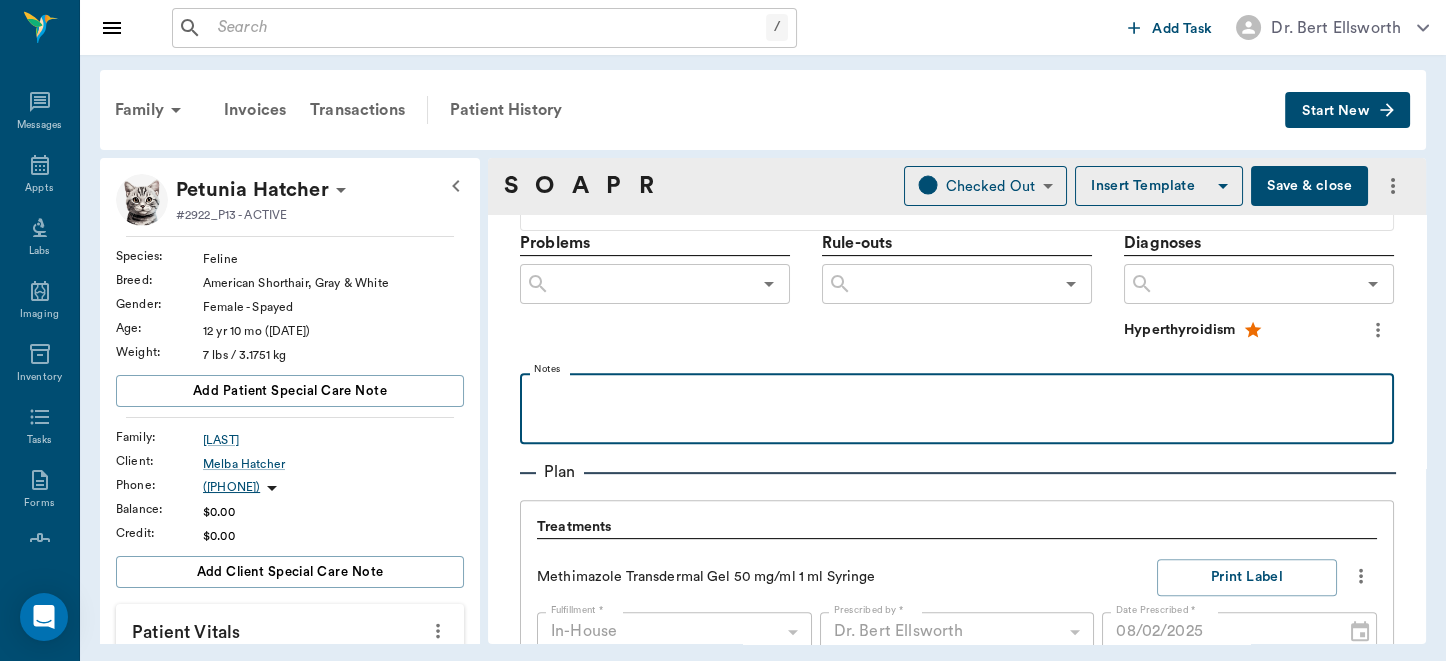 type 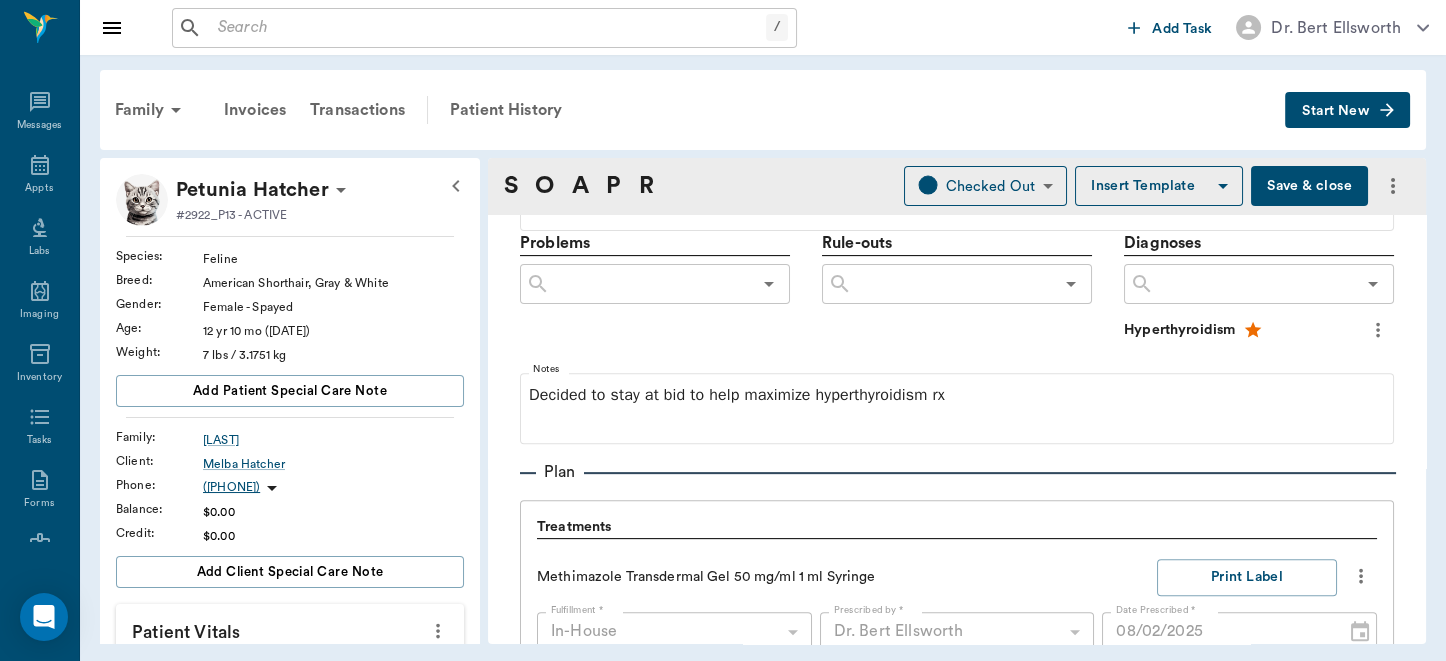 click on "Save & close" at bounding box center (1309, 186) 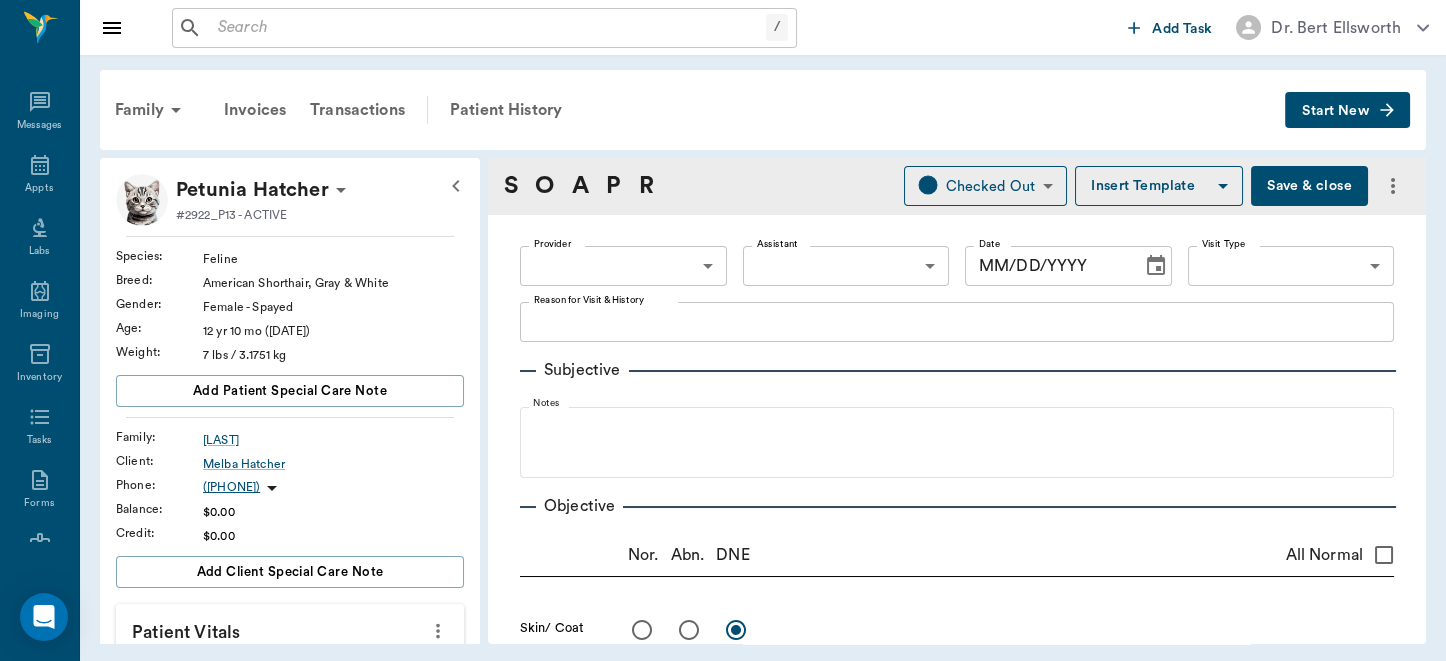type on "[ID]" 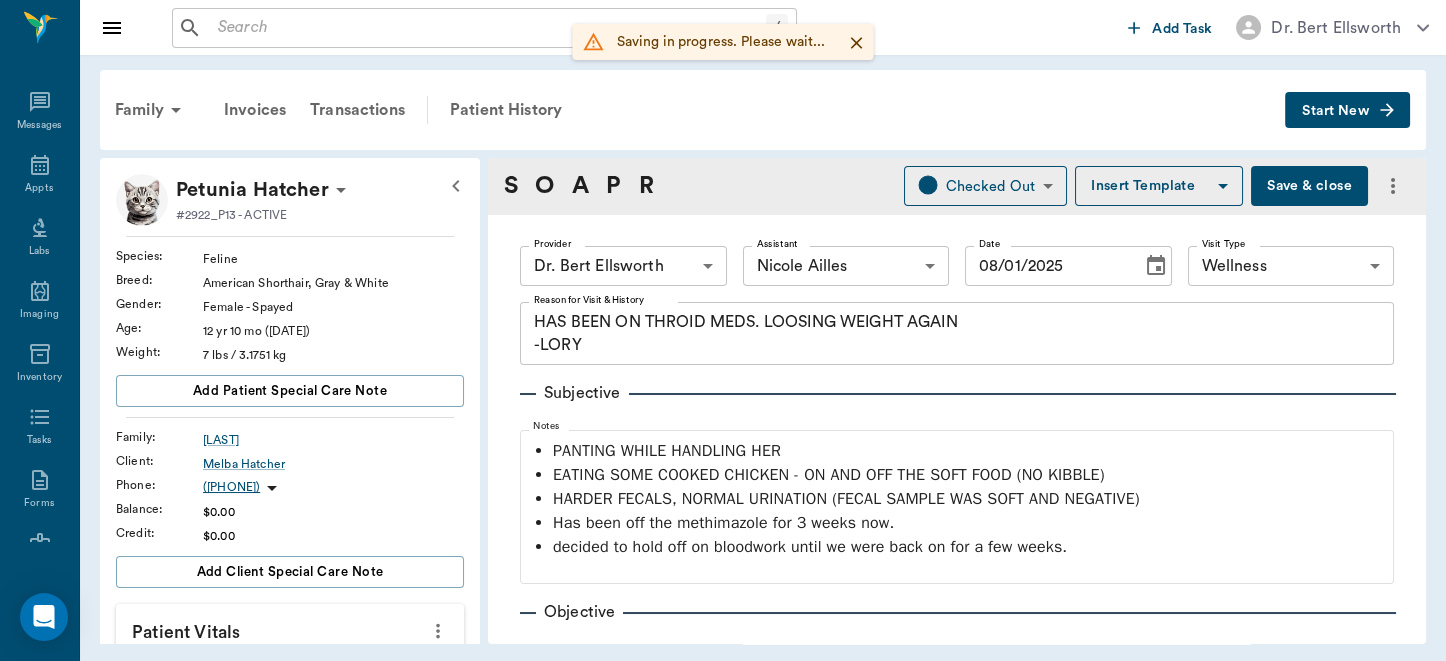 type on "08/01/2025" 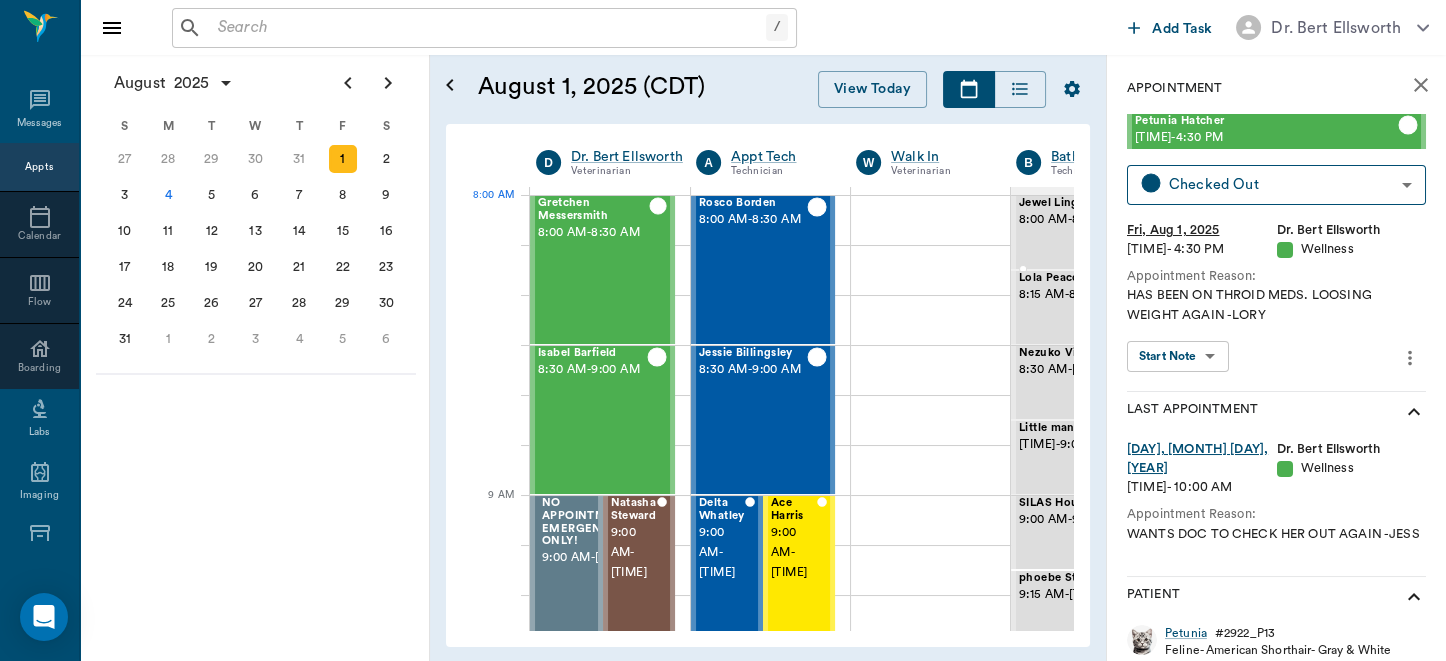 scroll, scrollTop: 0, scrollLeft: 0, axis: both 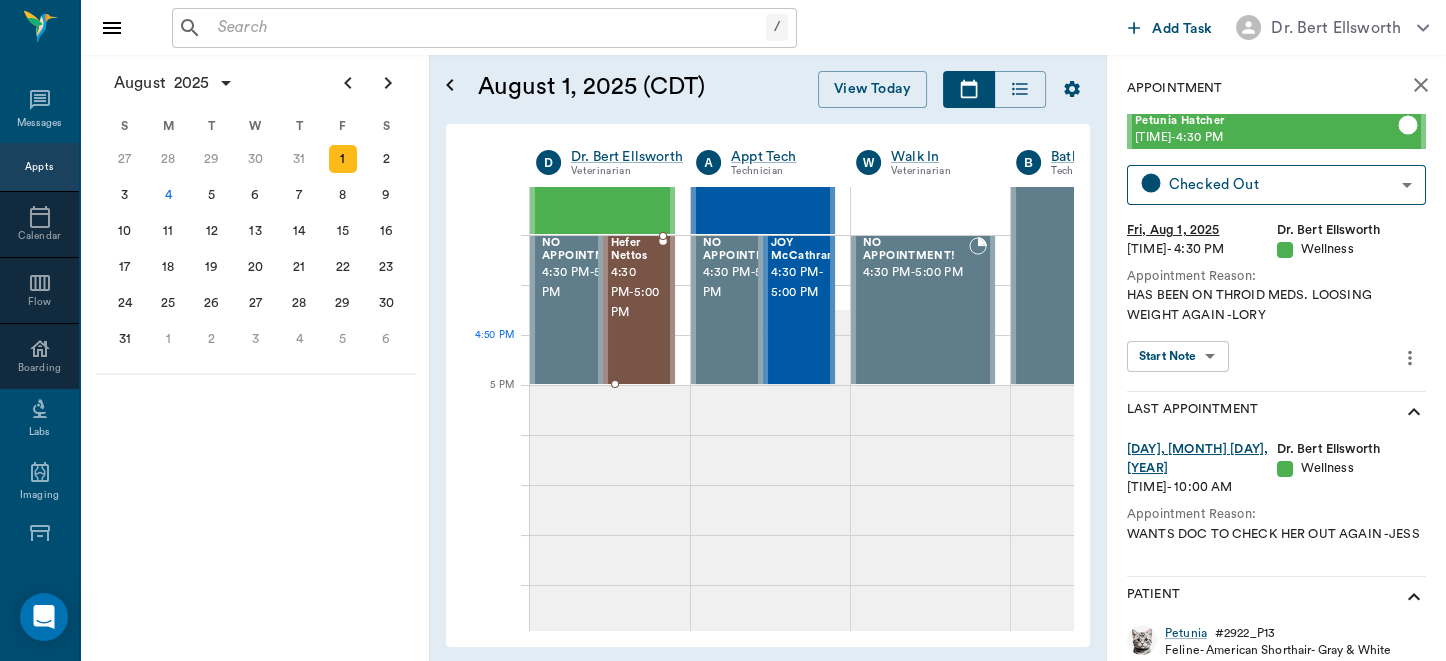 click on "4:30 PM  -  5:00 PM" at bounding box center (635, 293) 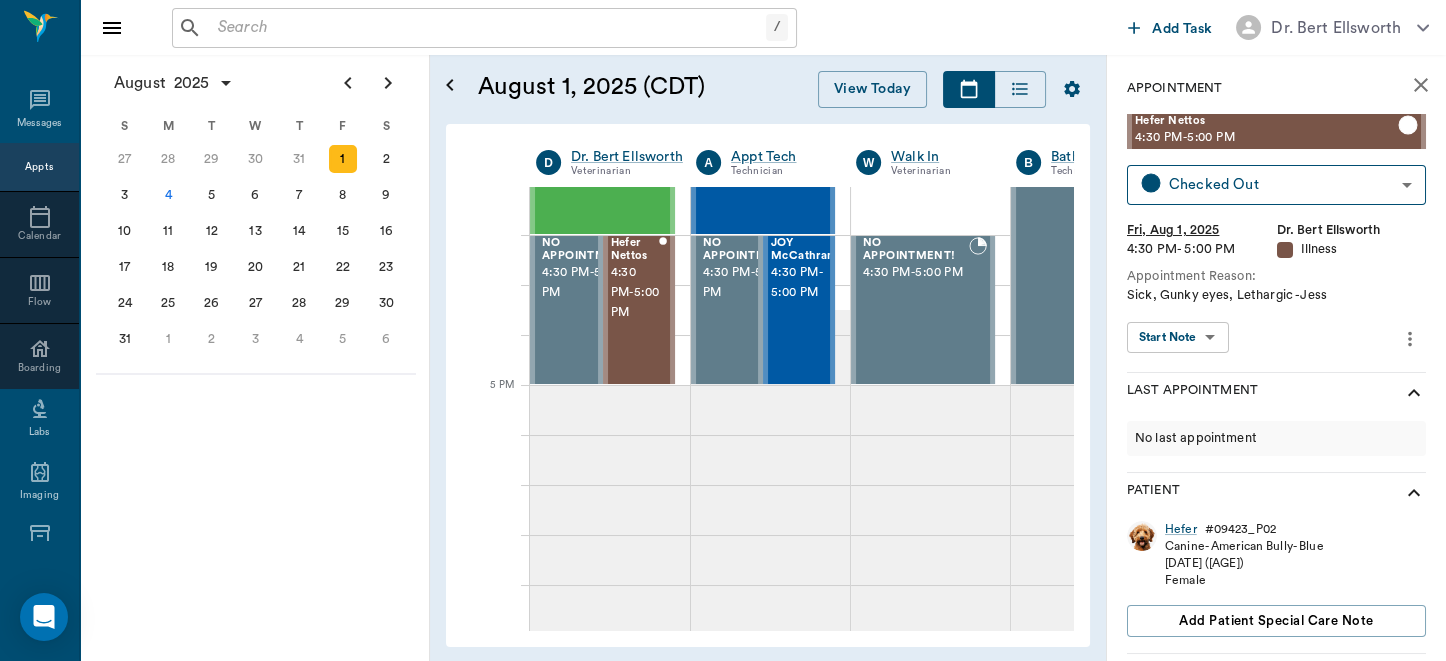 click on "/ ​ Add Task Dr. Bert Ellsworth Nectar Messages Appts Calendar Flow Boarding Labs Imaging Tasks Forms Staff Reports Settings August 2025 S M T W T F S 29 30 Jul 1 2 3 4 5 6 7 8 9 10 11 12 13 14 15 16 17 18 19 20 21 22 23 24 25 26 27 28 29 30 31 Aug 1 2 3 4 5 6 7 8 9 S M T W T F S 27 28 29 30 31 Aug 1 2 3 4 5 6 7 8 9 10 11 12 13 14 15 16 17 18 19 20 21 22 23 24 25 26 27 28 29 30 31 Sep 1 2 3 4 5 6 S M T W T F S 31 Sep 1 2 3 4 5 6 7 8 9 10 11 12 13 14 15 16 17 18 19 20 21 22 23 24 25 26 27 28 29 30 Oct 1 2 3 4 5 6 7 8 9 10 11 August 1, 2025 (CDT) View Today August 2025 Today 1 Fri Aug 2025 D Dr. Bert Ellsworth Veterinarian A Appt Tech Technician W Walk In Veterinarian B Bath & Surgery Technician B Board &Procedures Other D Dr. Kindall Jones Veterinarian 8 AM 9 AM 10 AM 11 AM 12 PM 1 PM 2 PM 3 PM 4 PM 5 PM 6 PM 7 PM 8 PM 4:20 PM Gretchen Messersmith 8:00 AM  -  8:30 AM Isabel Barfield 8:30 AM  -  9:00 AM NO APPOINTMENT! EMERGENCY ONLY! 9:00 AM  -  9:30 AM Natasha Steward 9:00 AM  -  9:30 AM  -" at bounding box center [723, 330] 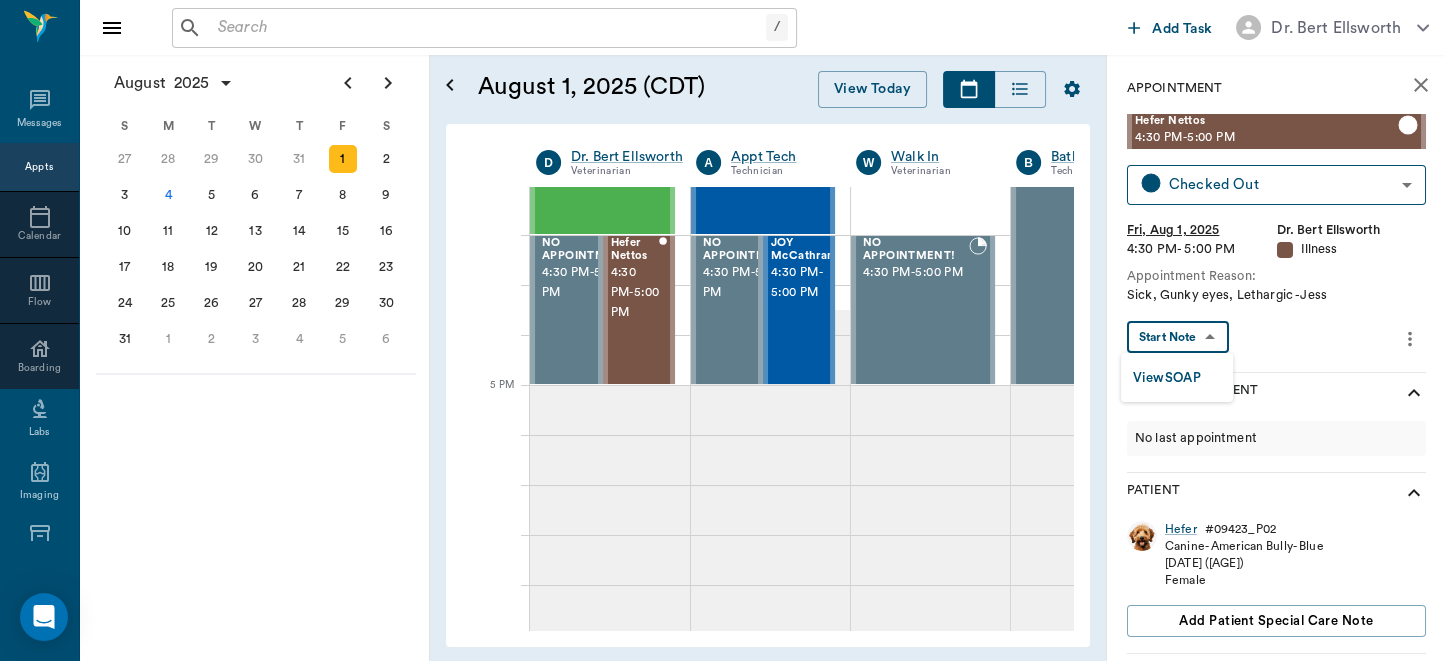 click on "View  SOAP" at bounding box center [1167, 378] 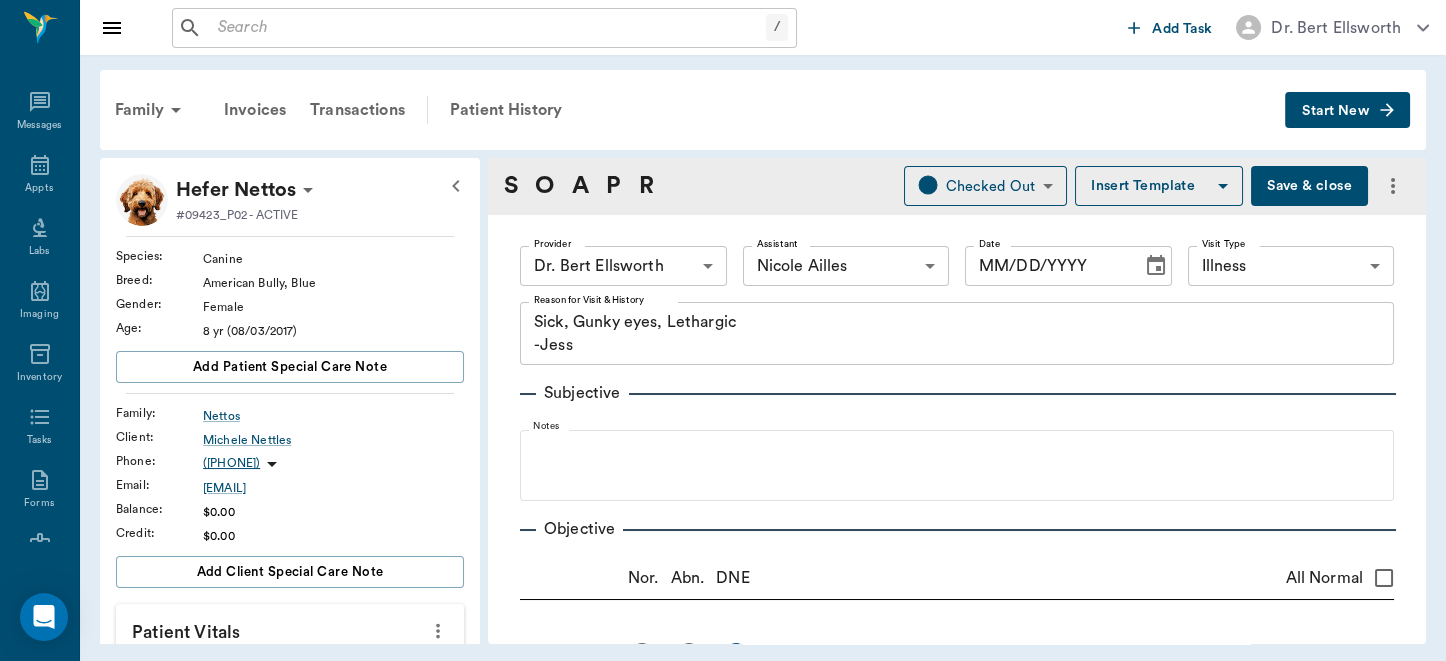 type on "[ID]" 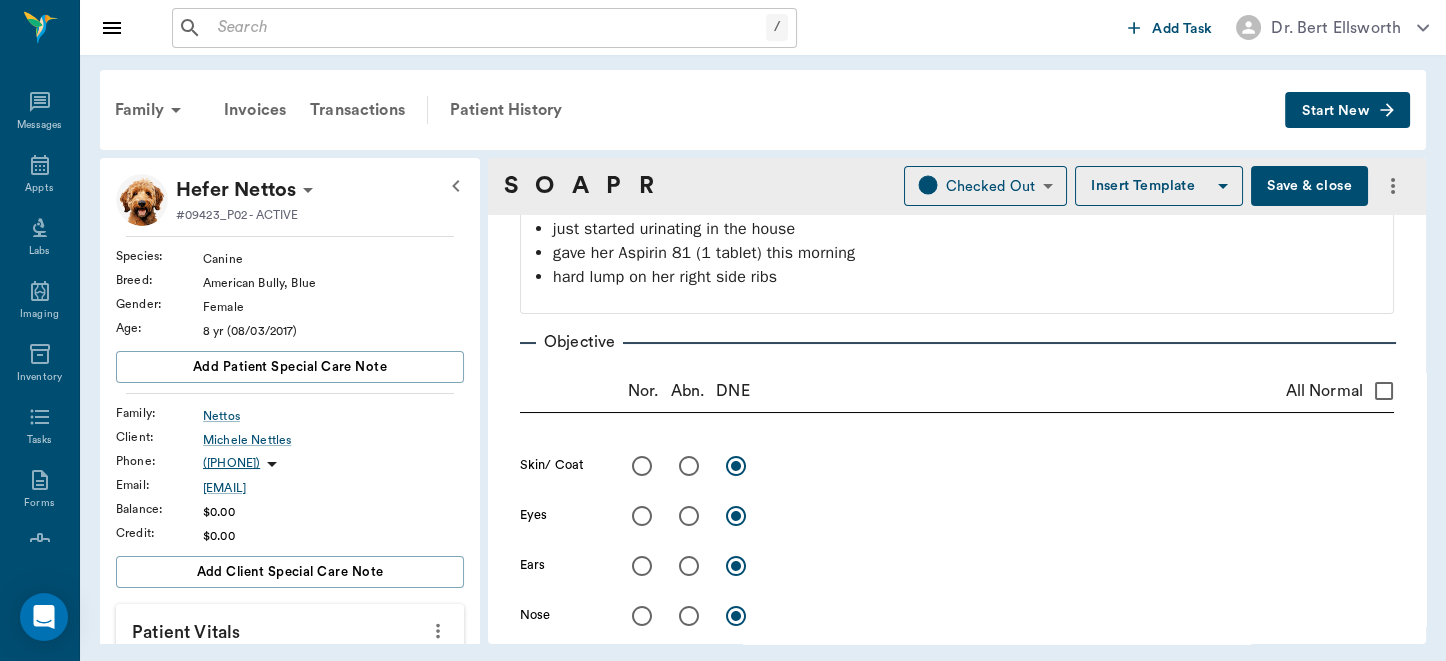 scroll, scrollTop: 323, scrollLeft: 0, axis: vertical 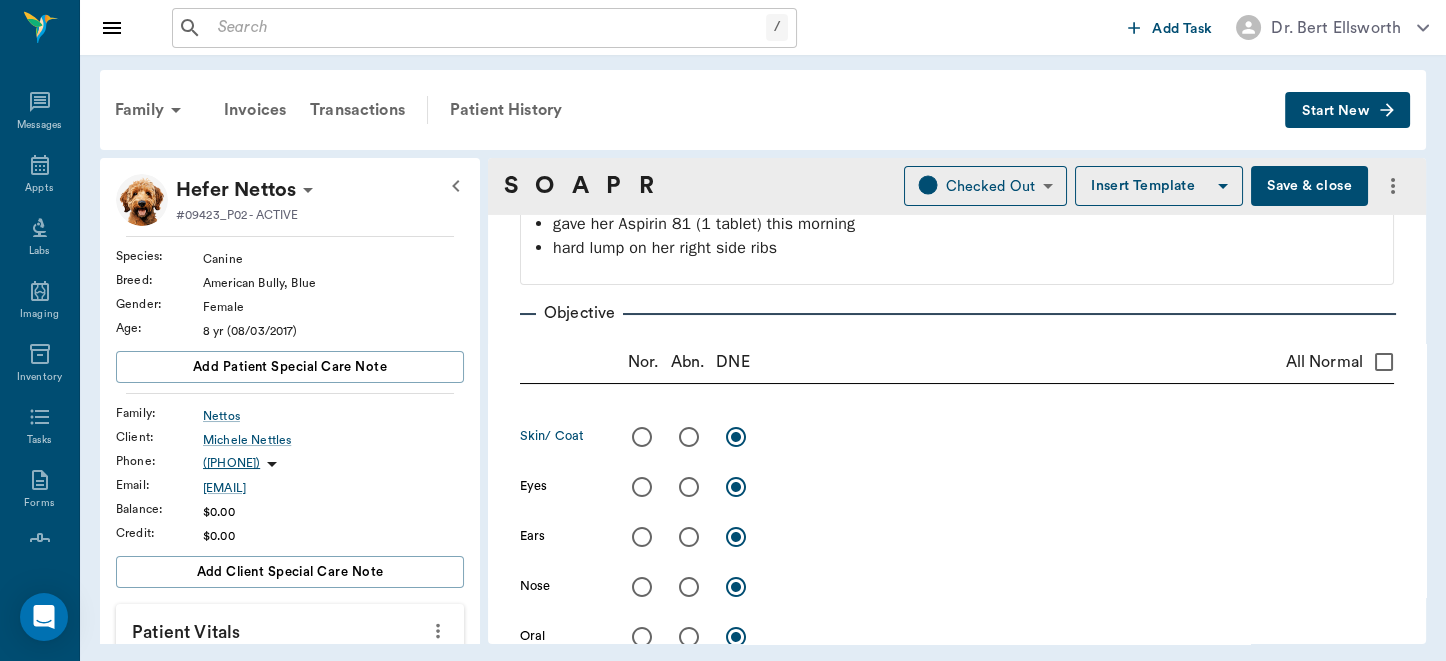 click at bounding box center (689, 437) 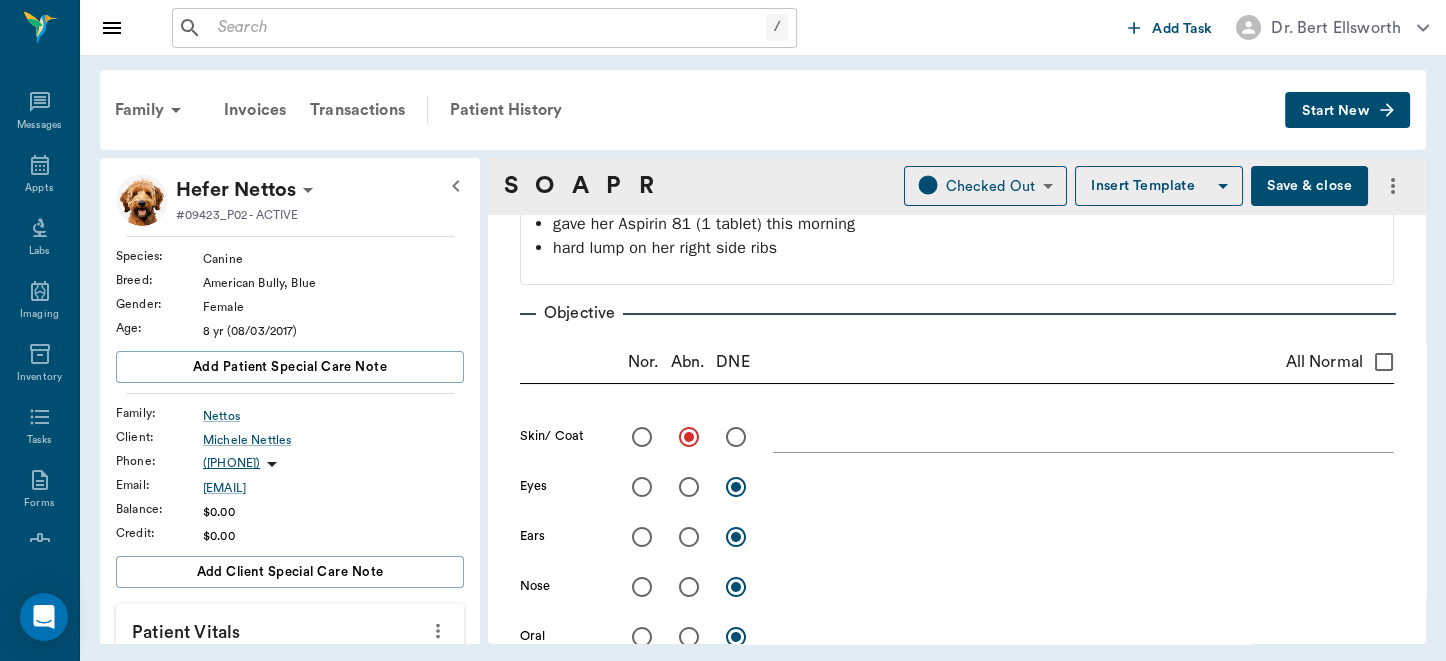 click on "x" at bounding box center (1083, 438) 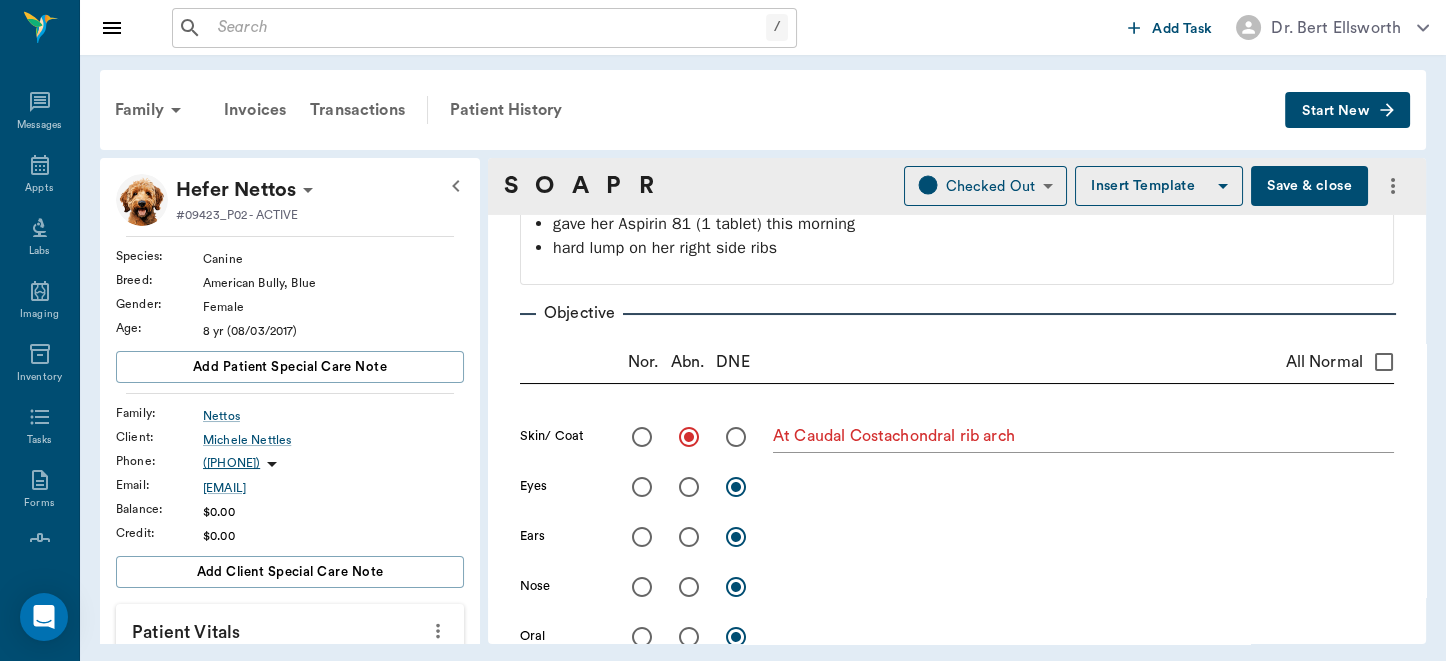 drag, startPoint x: 882, startPoint y: 422, endPoint x: 876, endPoint y: 434, distance: 13.416408 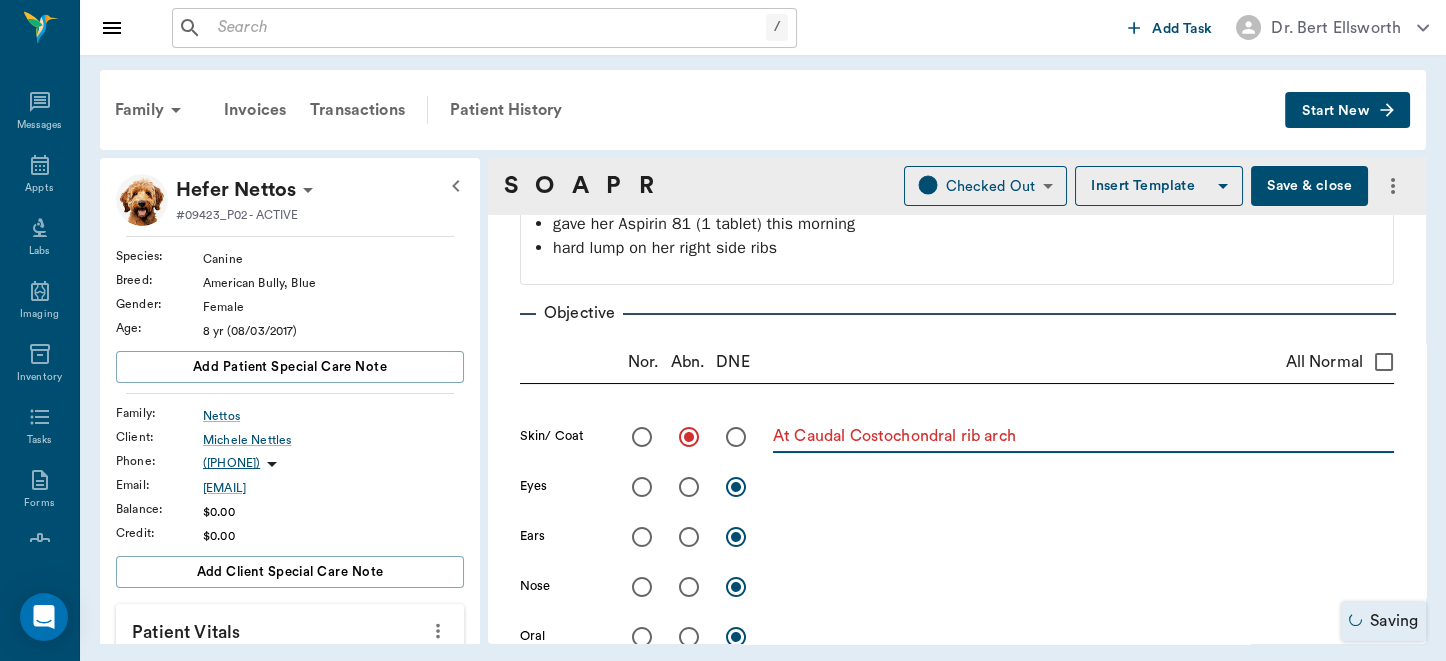 click on "At Caudal Costochondral rib arch" at bounding box center (1083, 436) 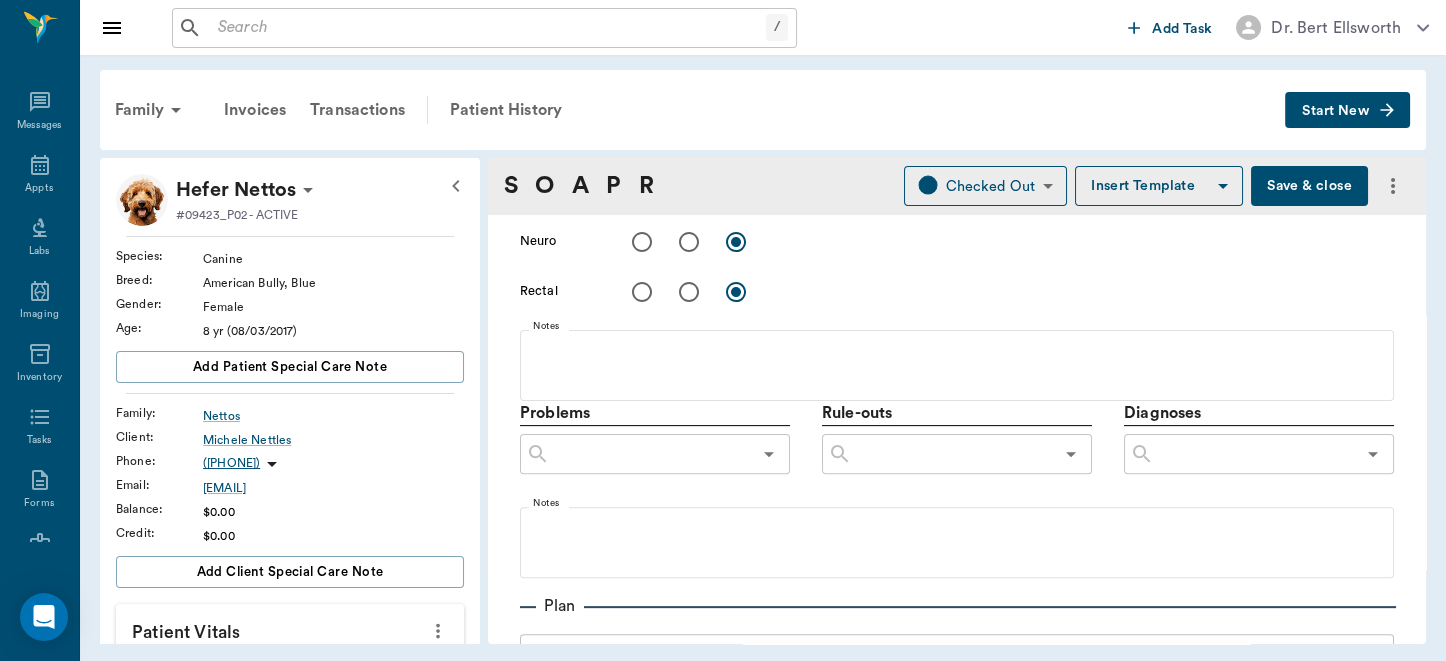 scroll, scrollTop: 1218, scrollLeft: 0, axis: vertical 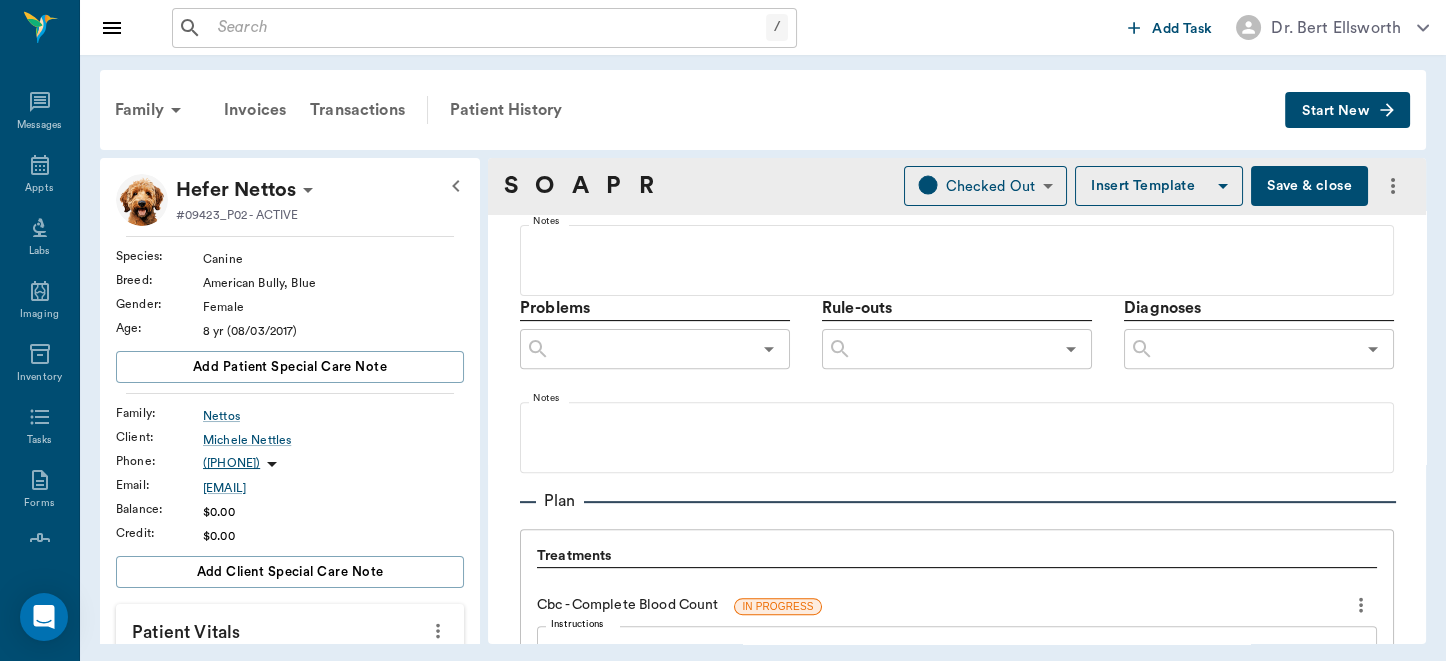 type on "At Caudal Costochondral rib arch on R side there is a SQ mass that is protruding out, softball size diameter.  US shows solid mass that going into abdomen and pushing on liver.  FNA: showed low exfoliation of very large cells." 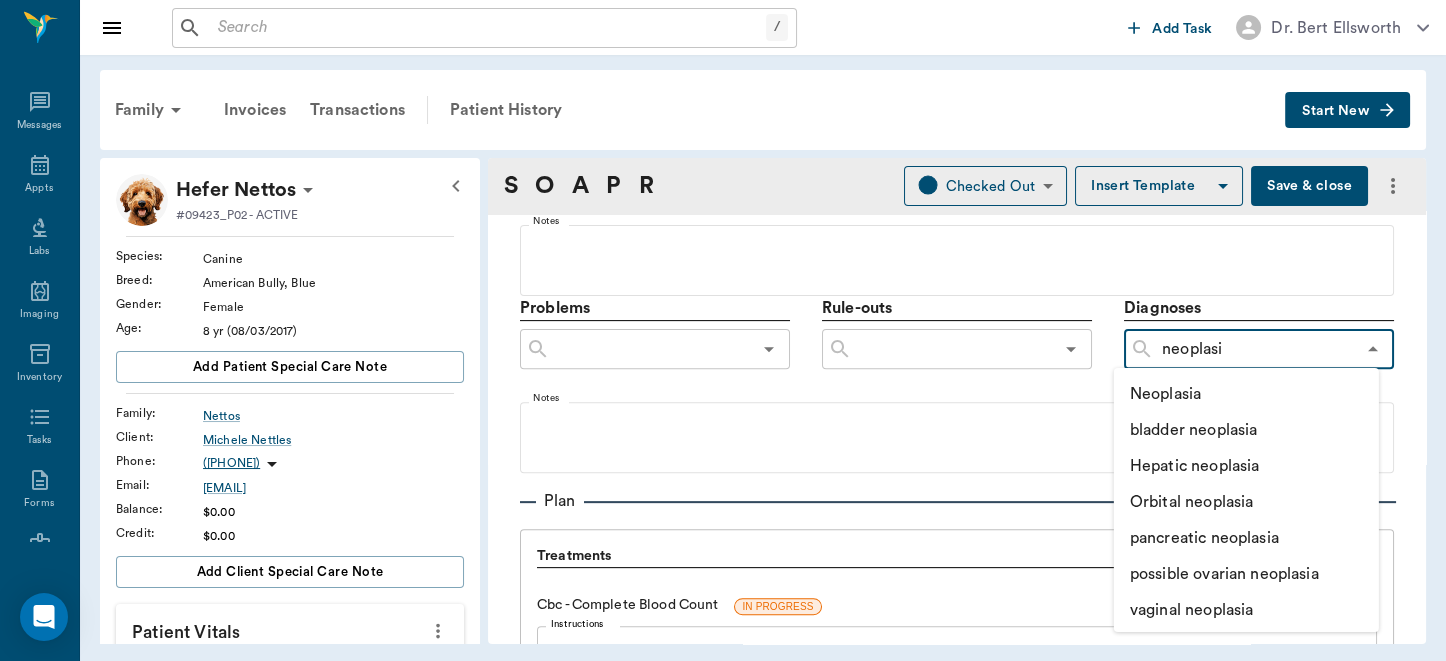 type on "neoplasia" 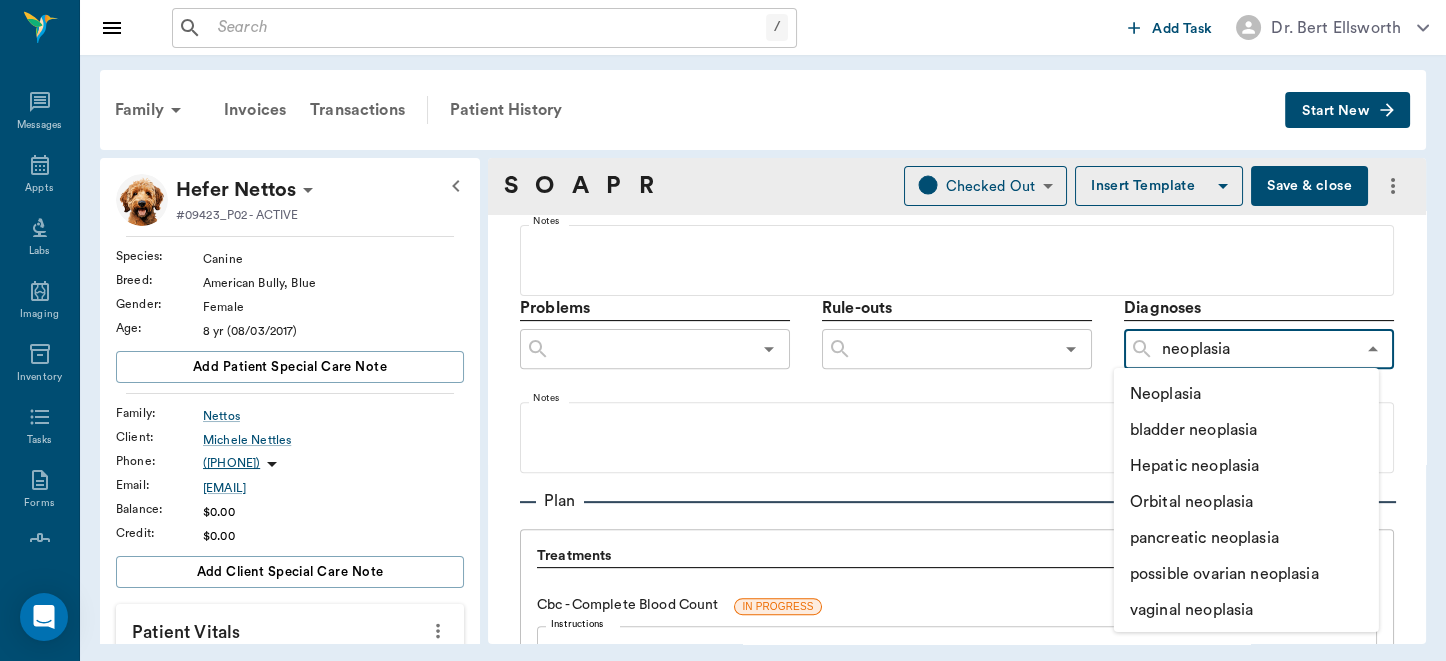 click on "neoplasia ​" at bounding box center [1259, 349] 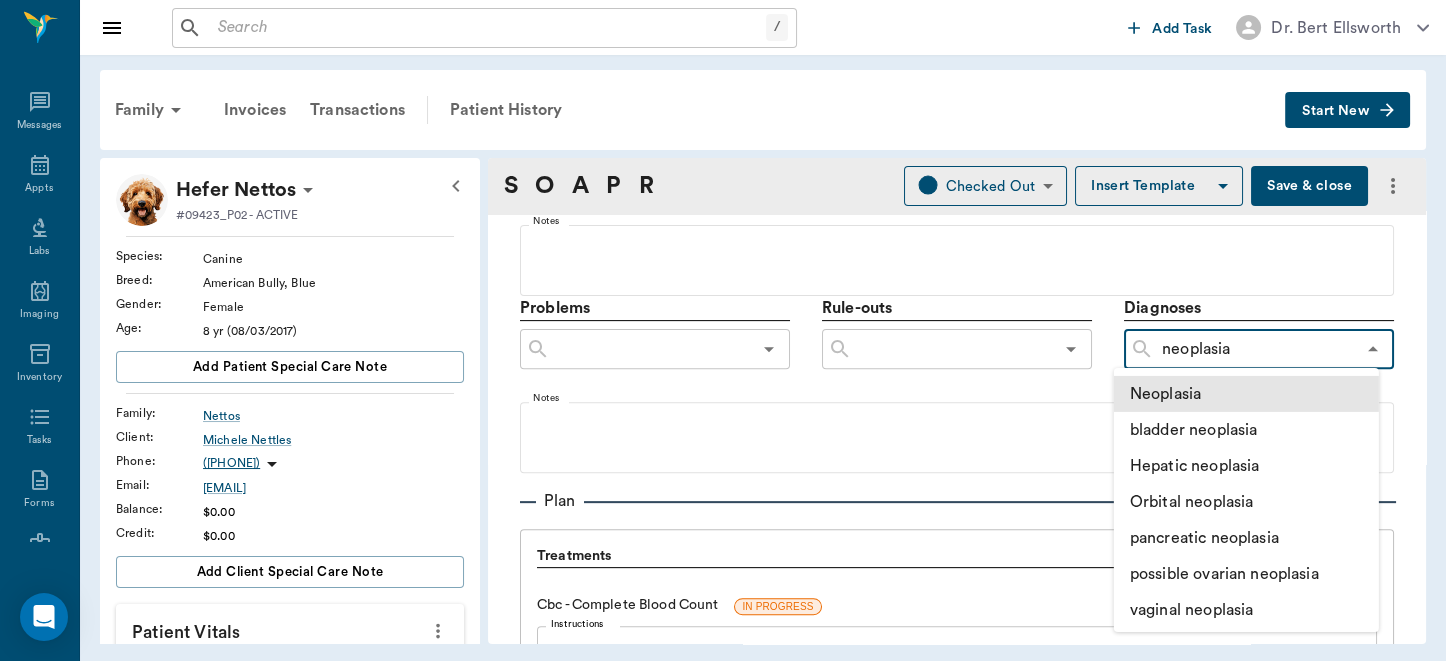 click on "Neoplasia" at bounding box center (1246, 394) 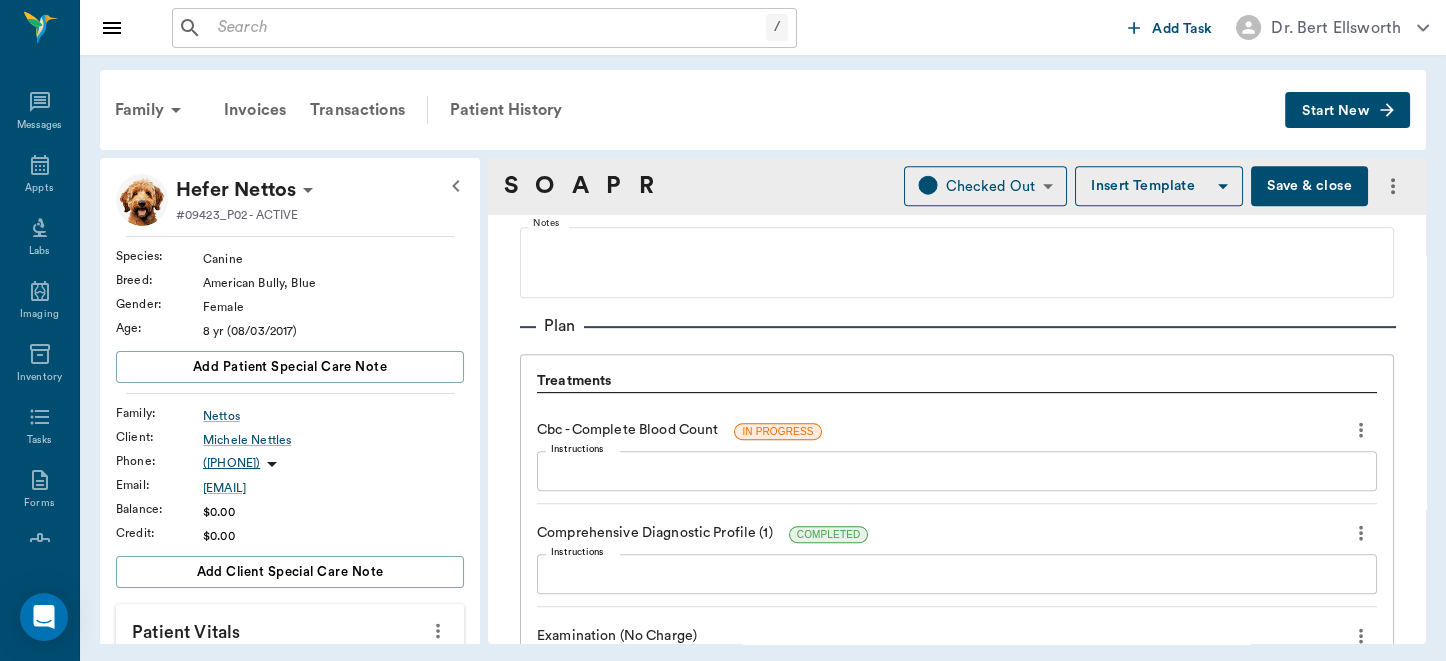scroll, scrollTop: 1462, scrollLeft: 0, axis: vertical 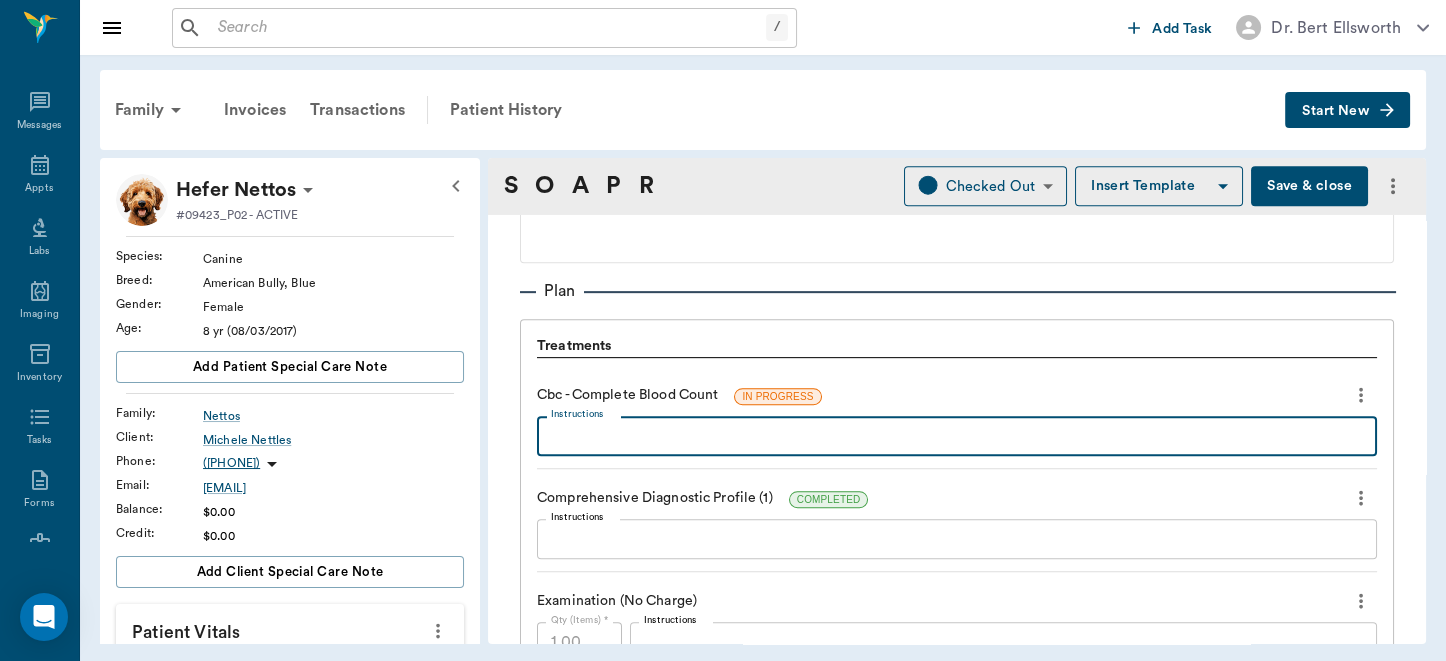 click on "Instructions" at bounding box center (957, 436) 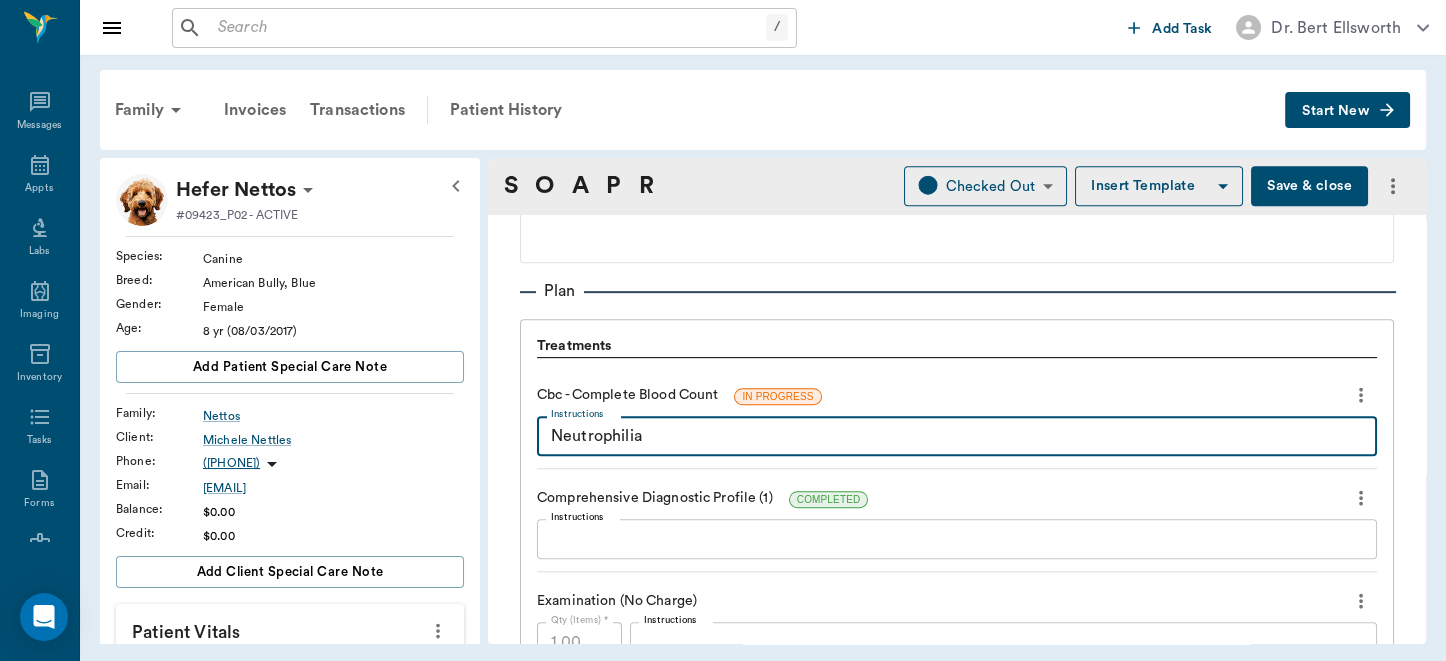 type on "Neutrophilia" 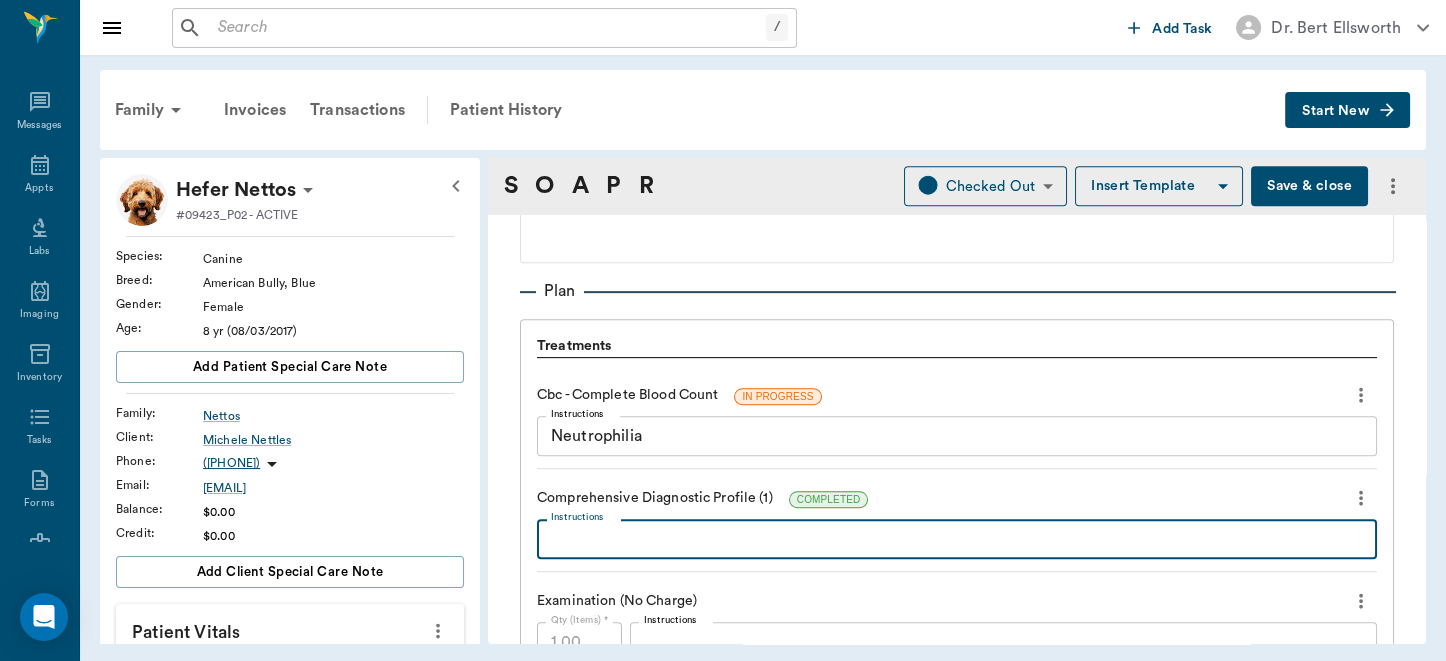 type on "M" 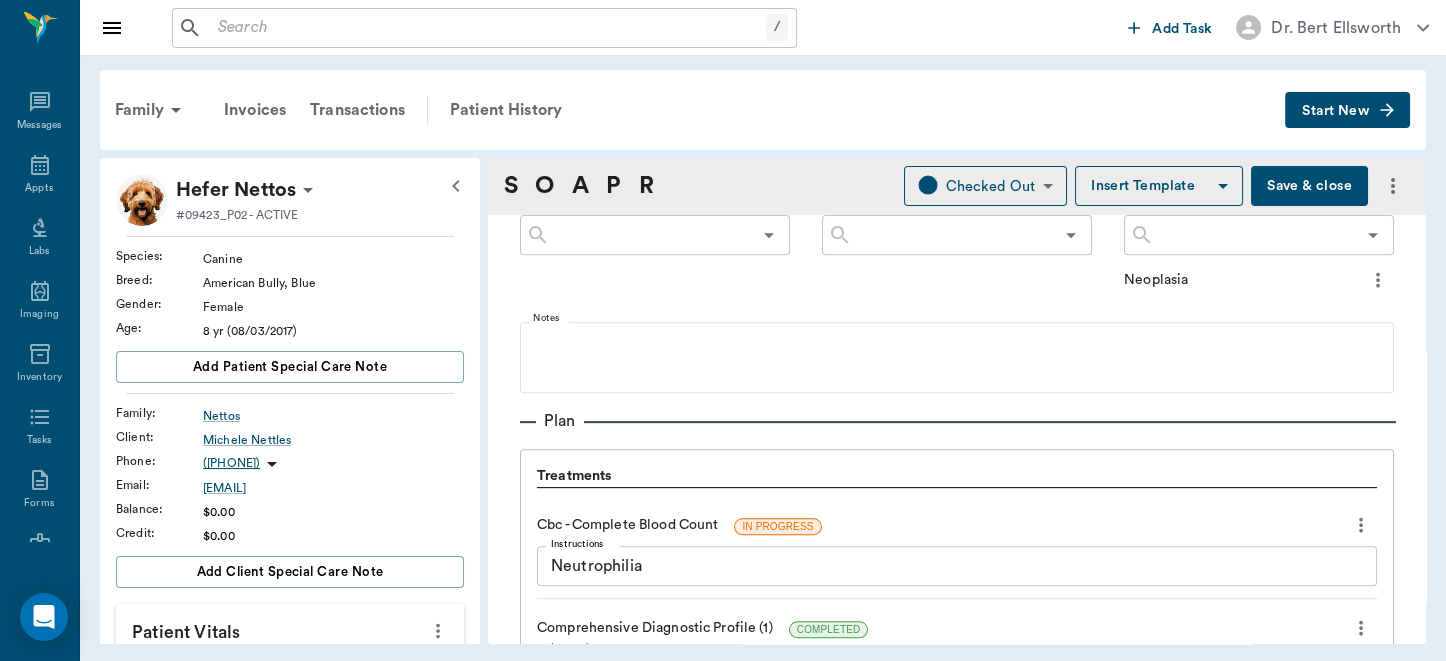 scroll, scrollTop: 1177, scrollLeft: 0, axis: vertical 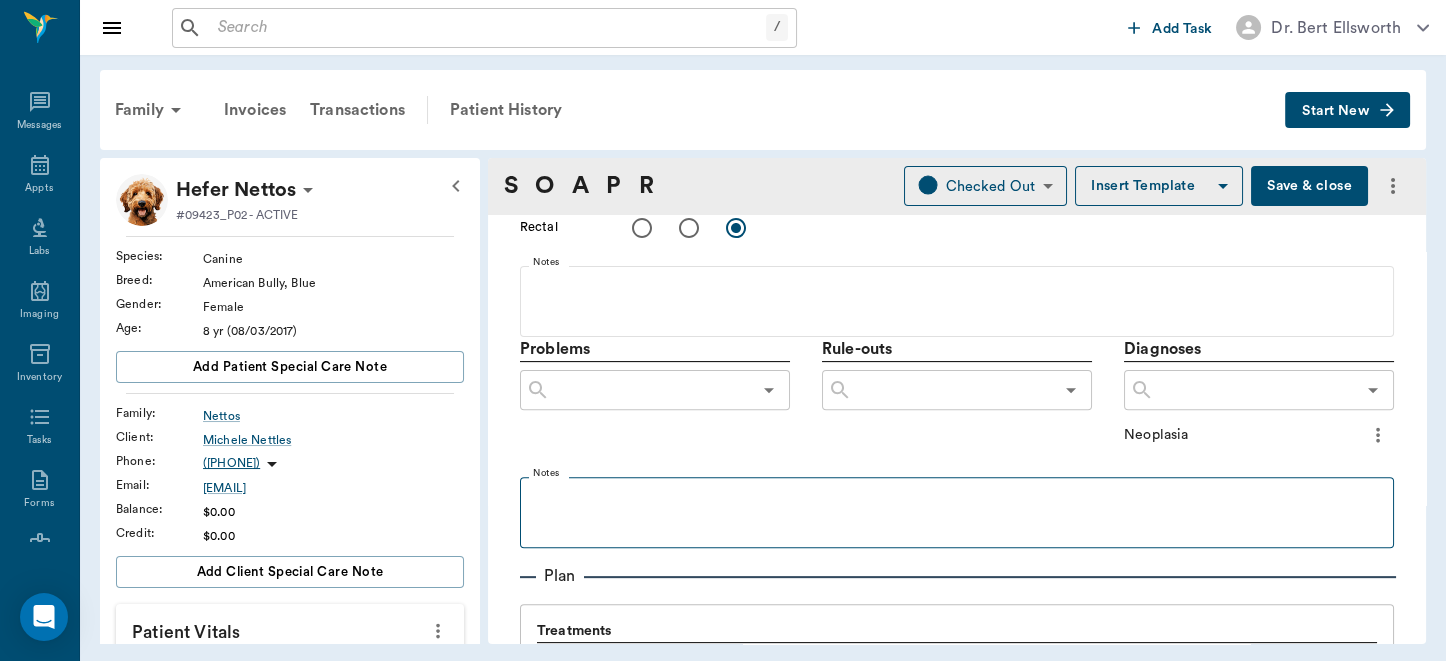type on "low level elevations of liver and pancreatic markers and hyperglobulinemia" 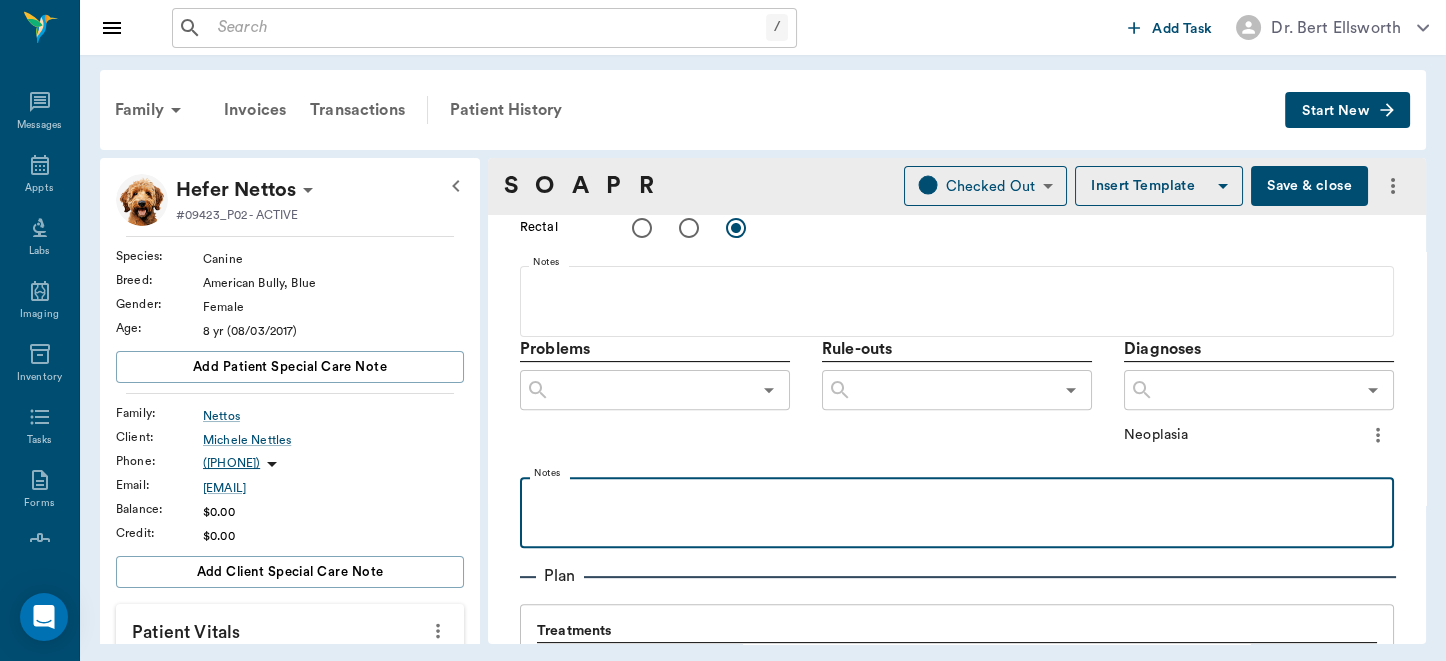click at bounding box center (957, 499) 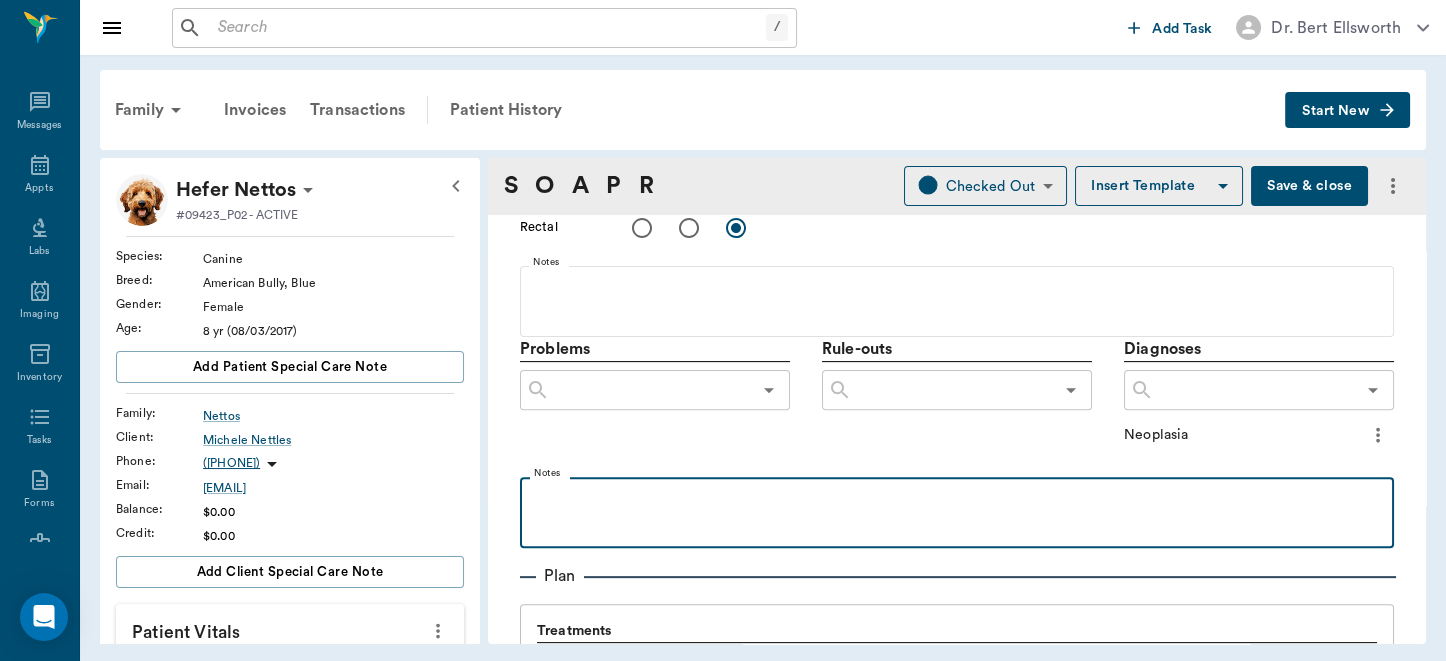 type 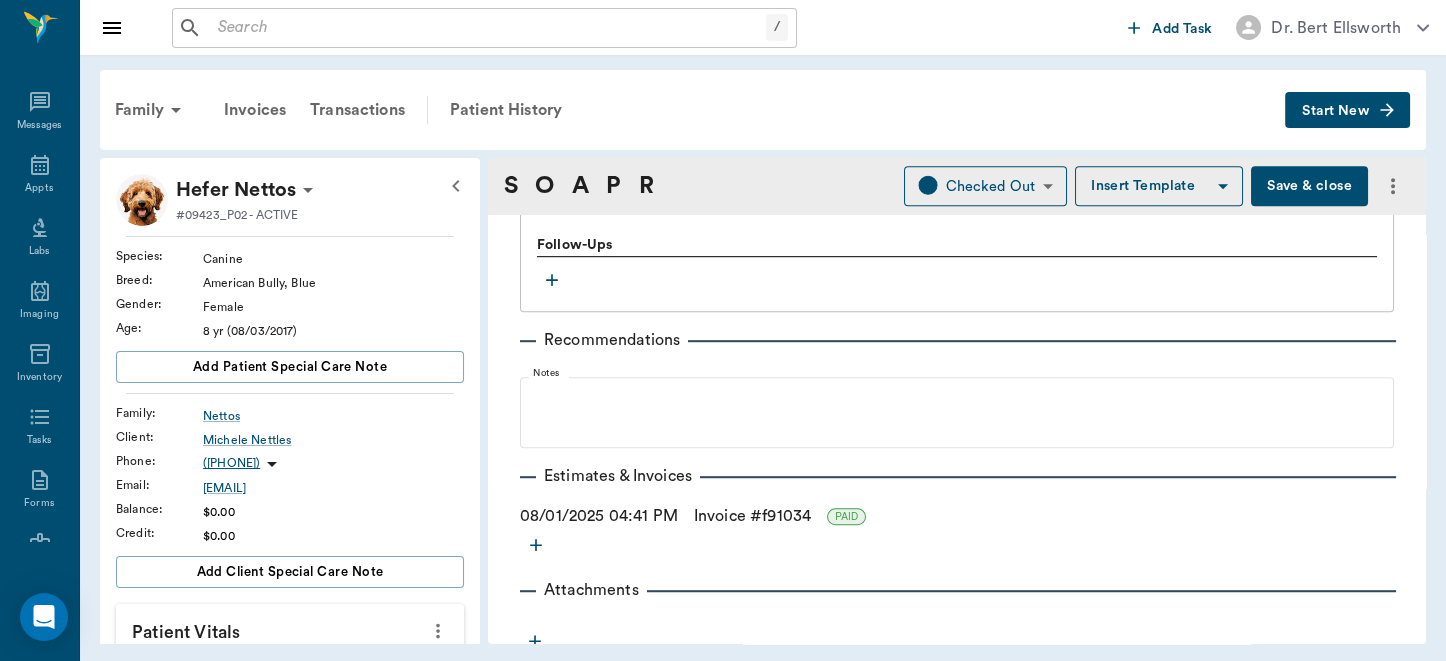scroll, scrollTop: 1966, scrollLeft: 0, axis: vertical 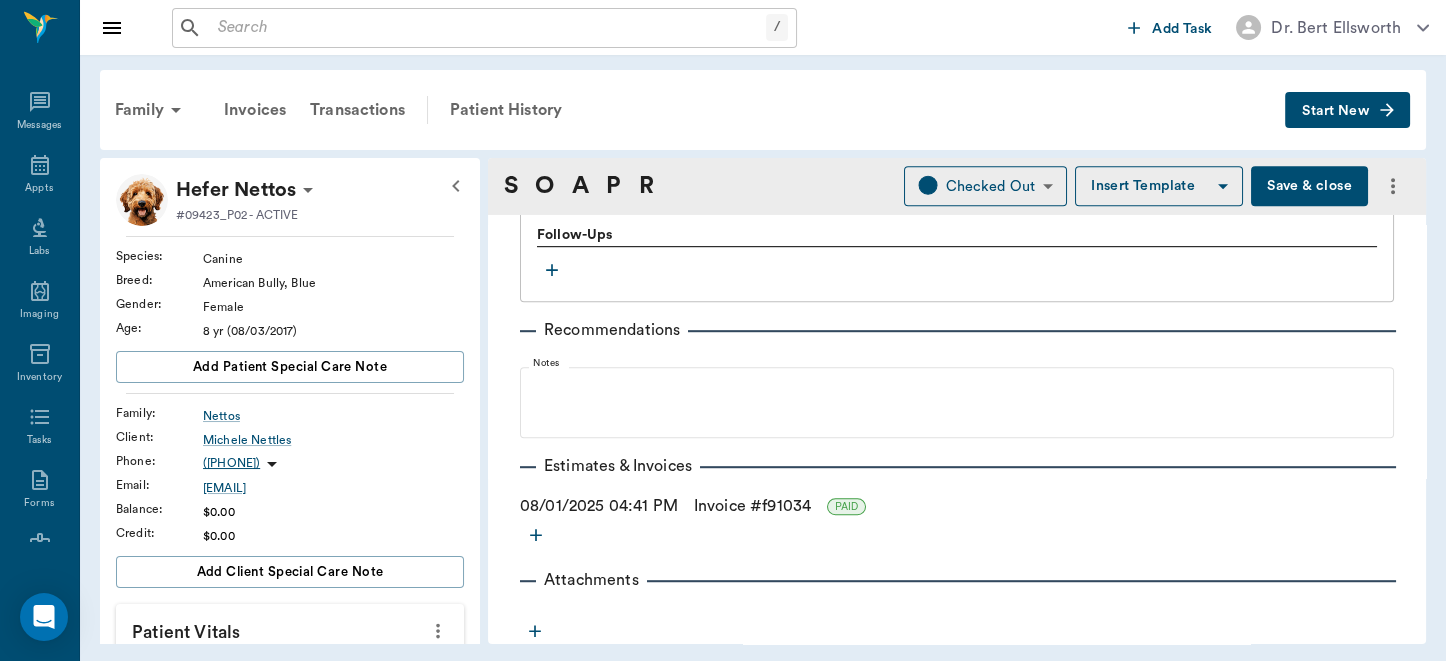 click on "Save & close" at bounding box center [1309, 186] 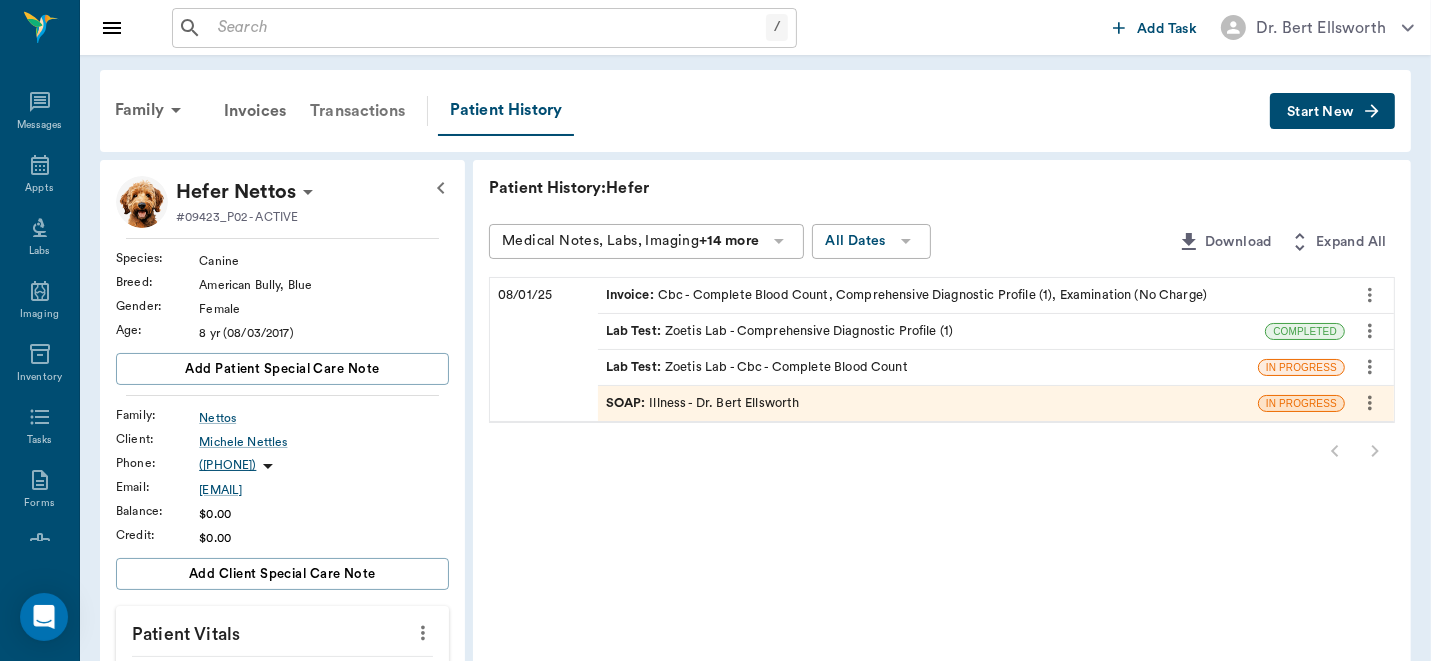 click on "Transactions" at bounding box center (357, 111) 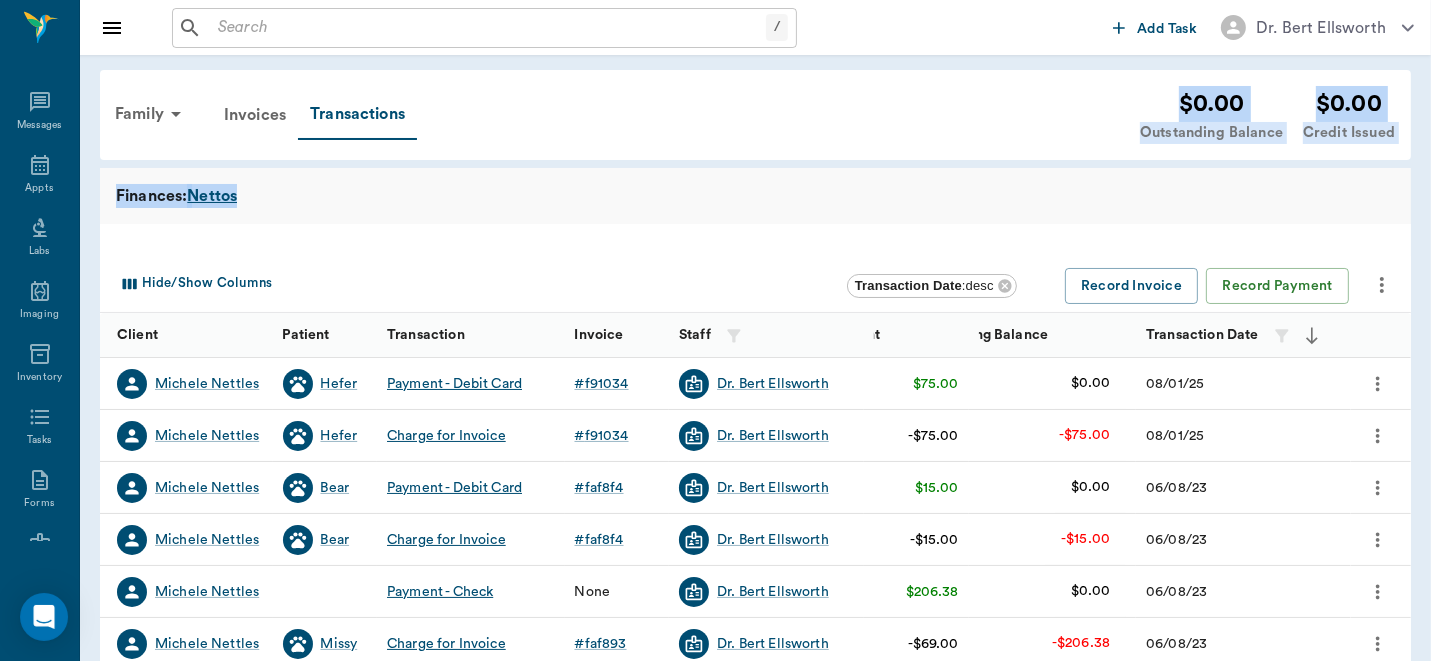 drag, startPoint x: 492, startPoint y: 169, endPoint x: 540, endPoint y: -16, distance: 191.12561 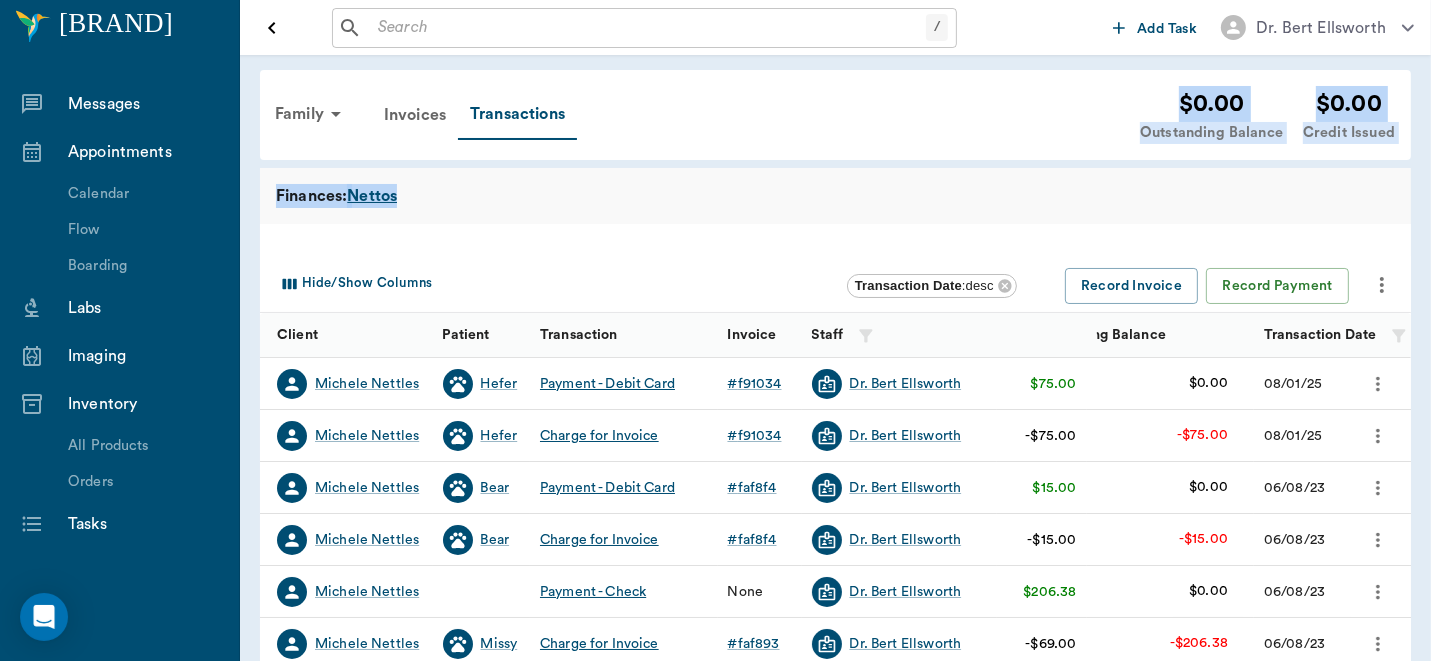 click 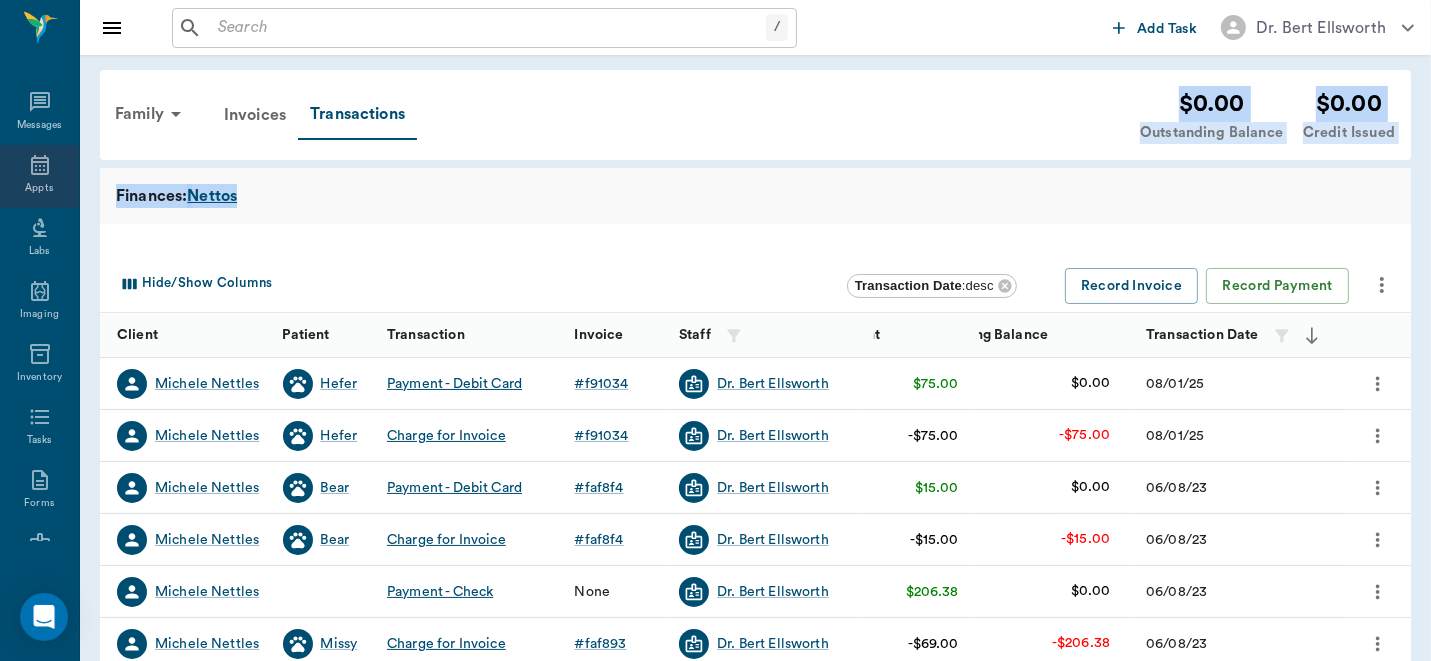 click 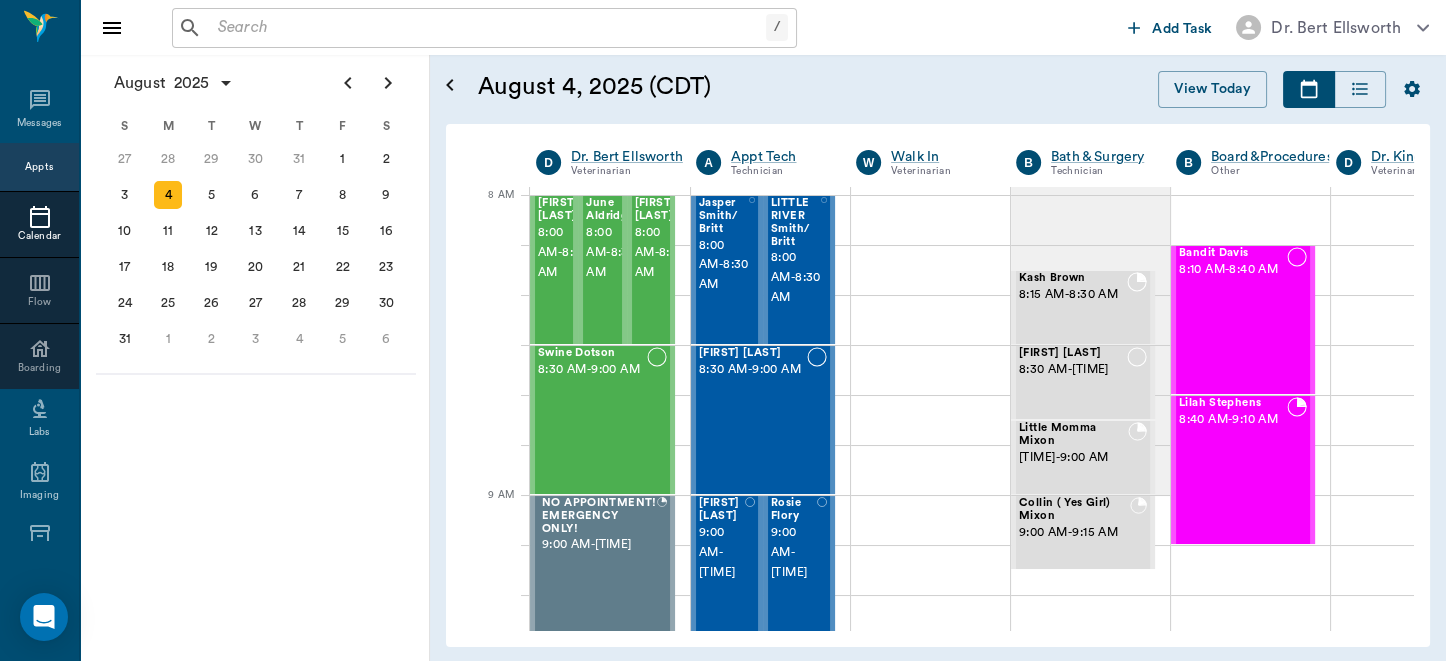 scroll, scrollTop: 0, scrollLeft: 0, axis: both 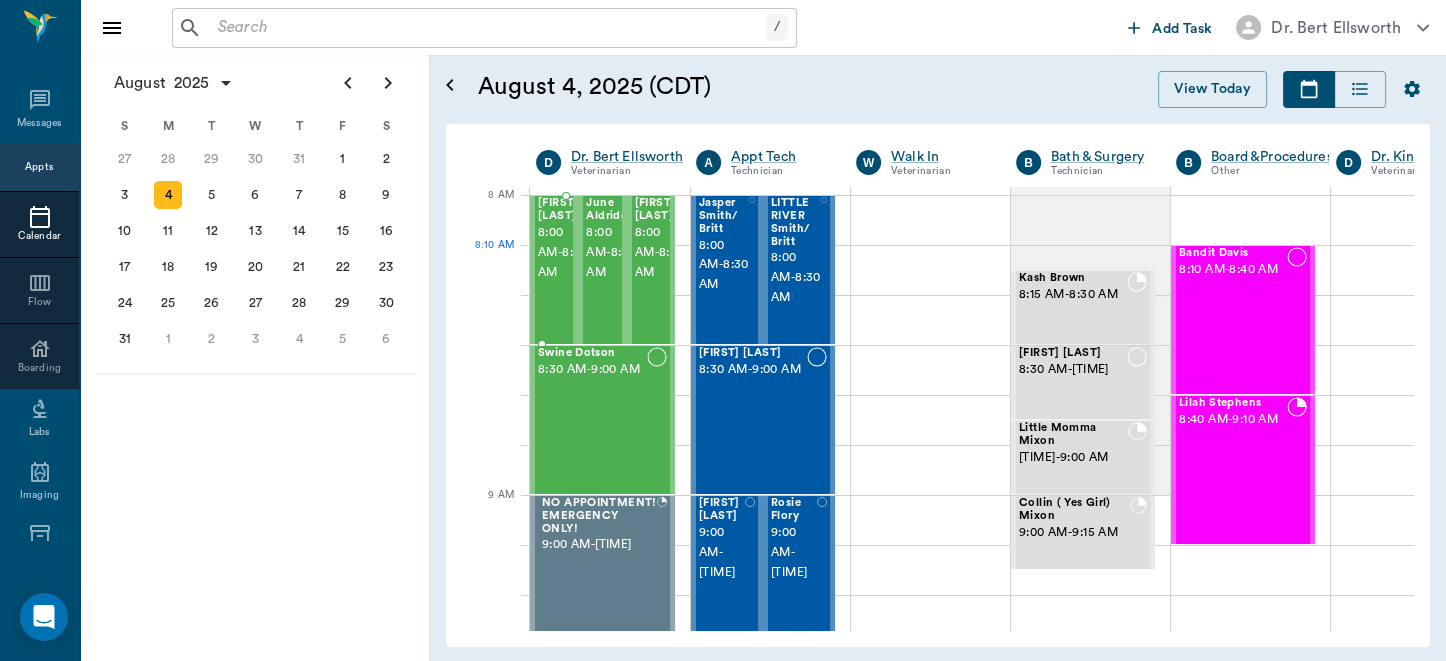 click on "8:00 AM  -  8:30 AM" at bounding box center [563, 253] 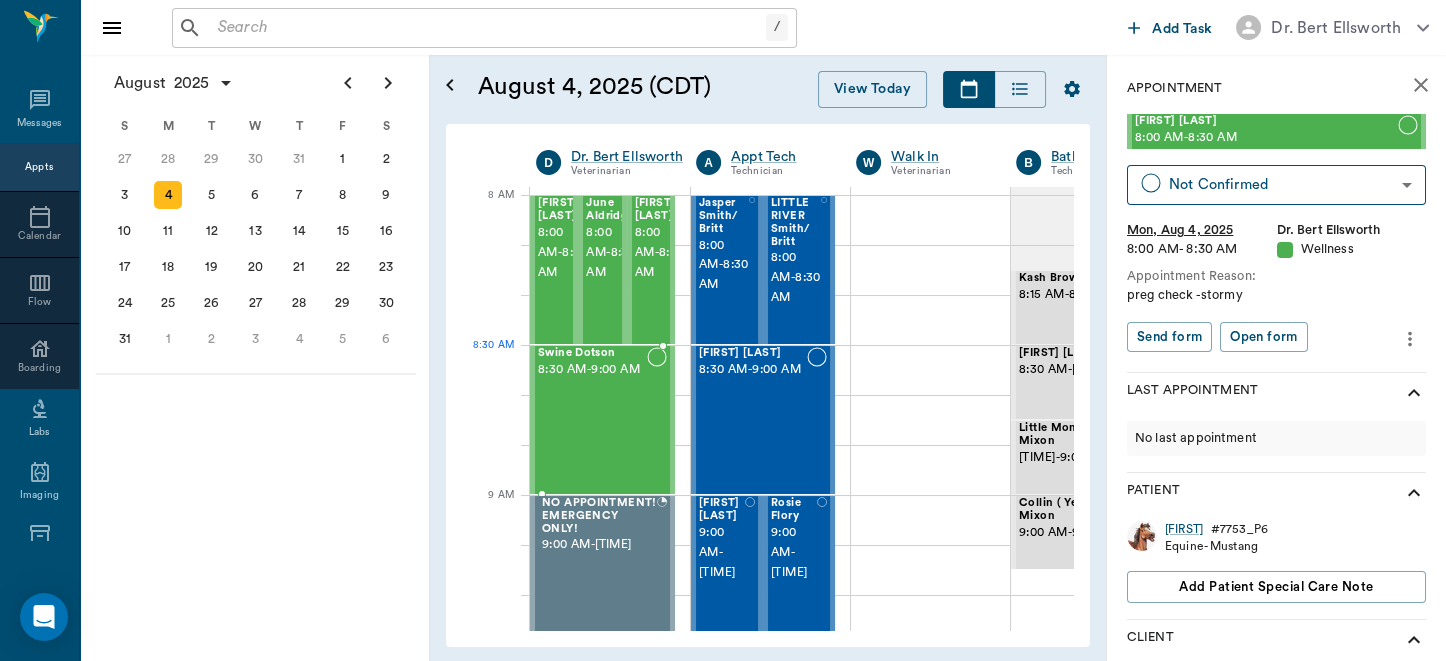 click on "8:30 AM  -  9:00 AM" at bounding box center [592, 370] 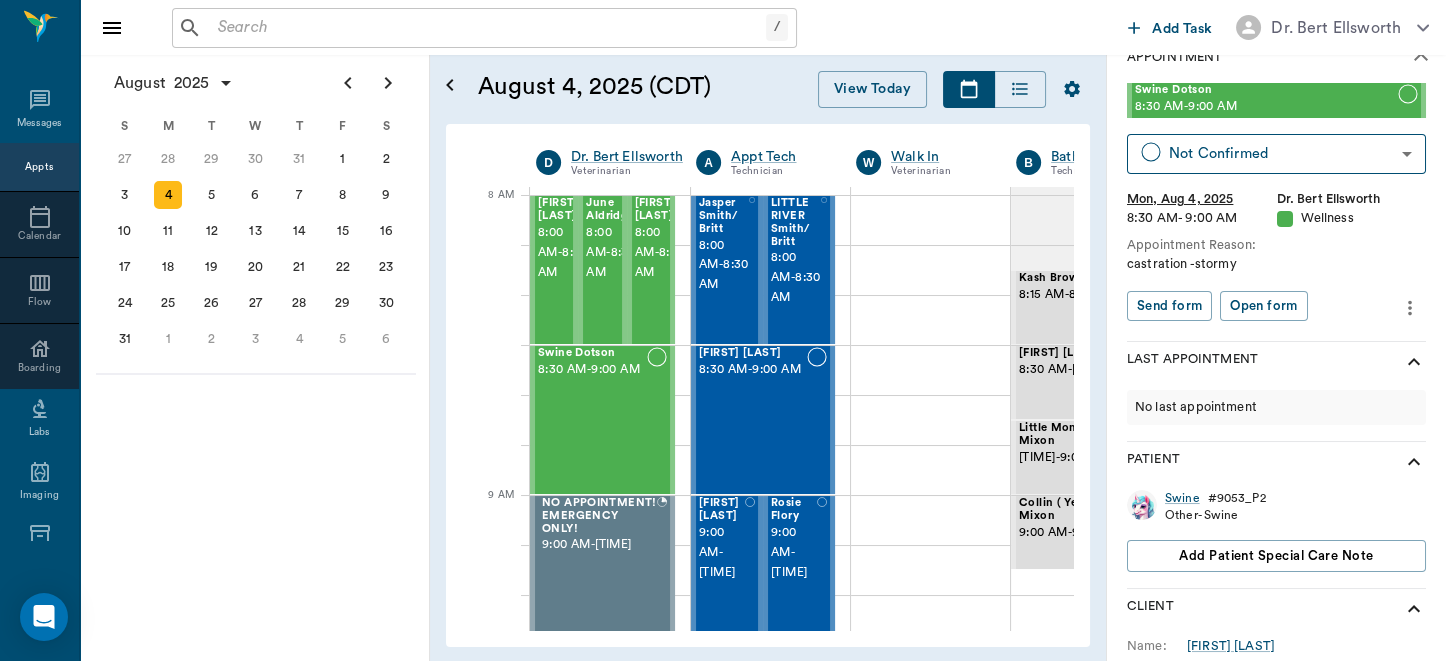 scroll, scrollTop: 59, scrollLeft: 0, axis: vertical 